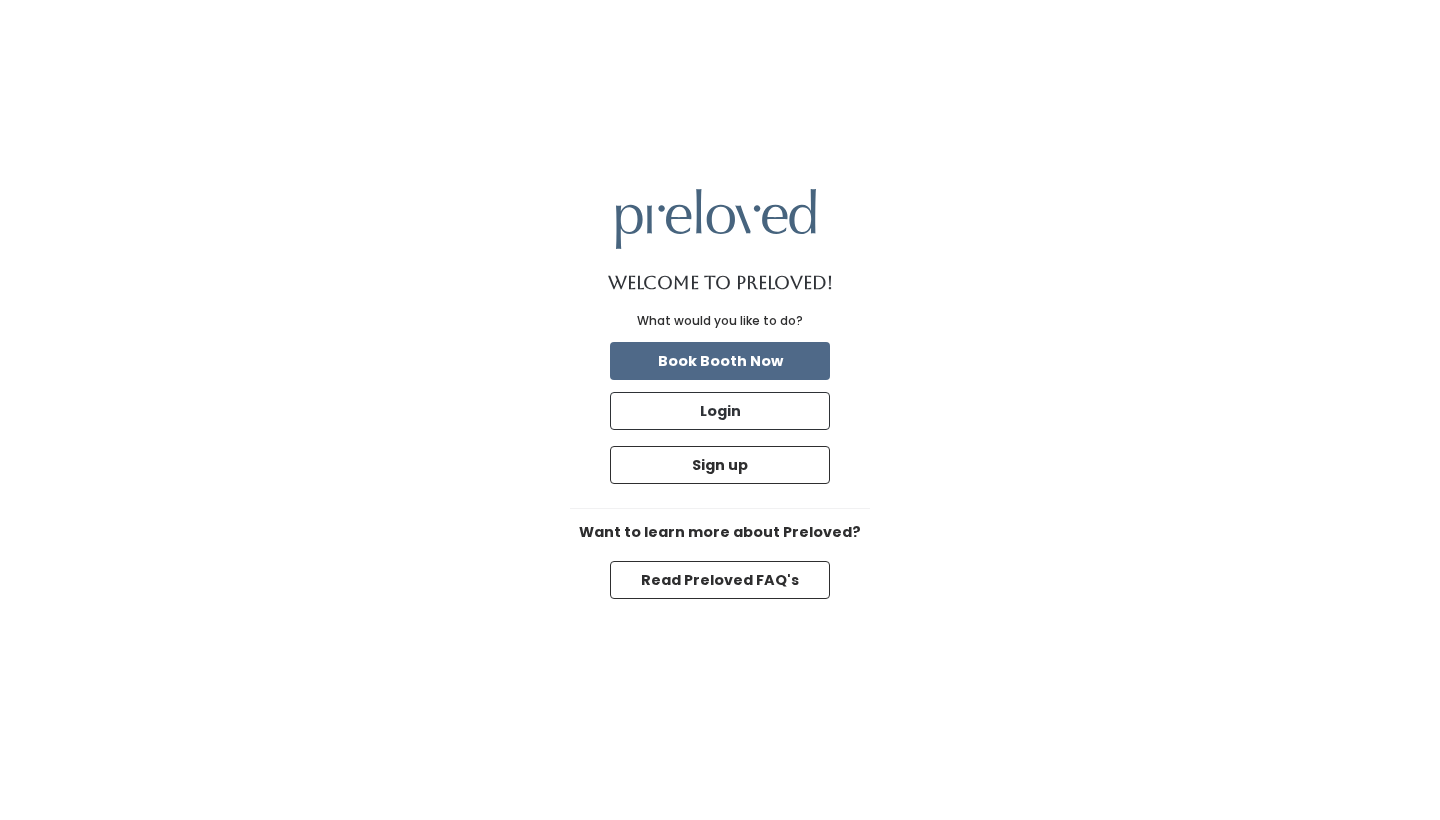 scroll, scrollTop: 0, scrollLeft: 0, axis: both 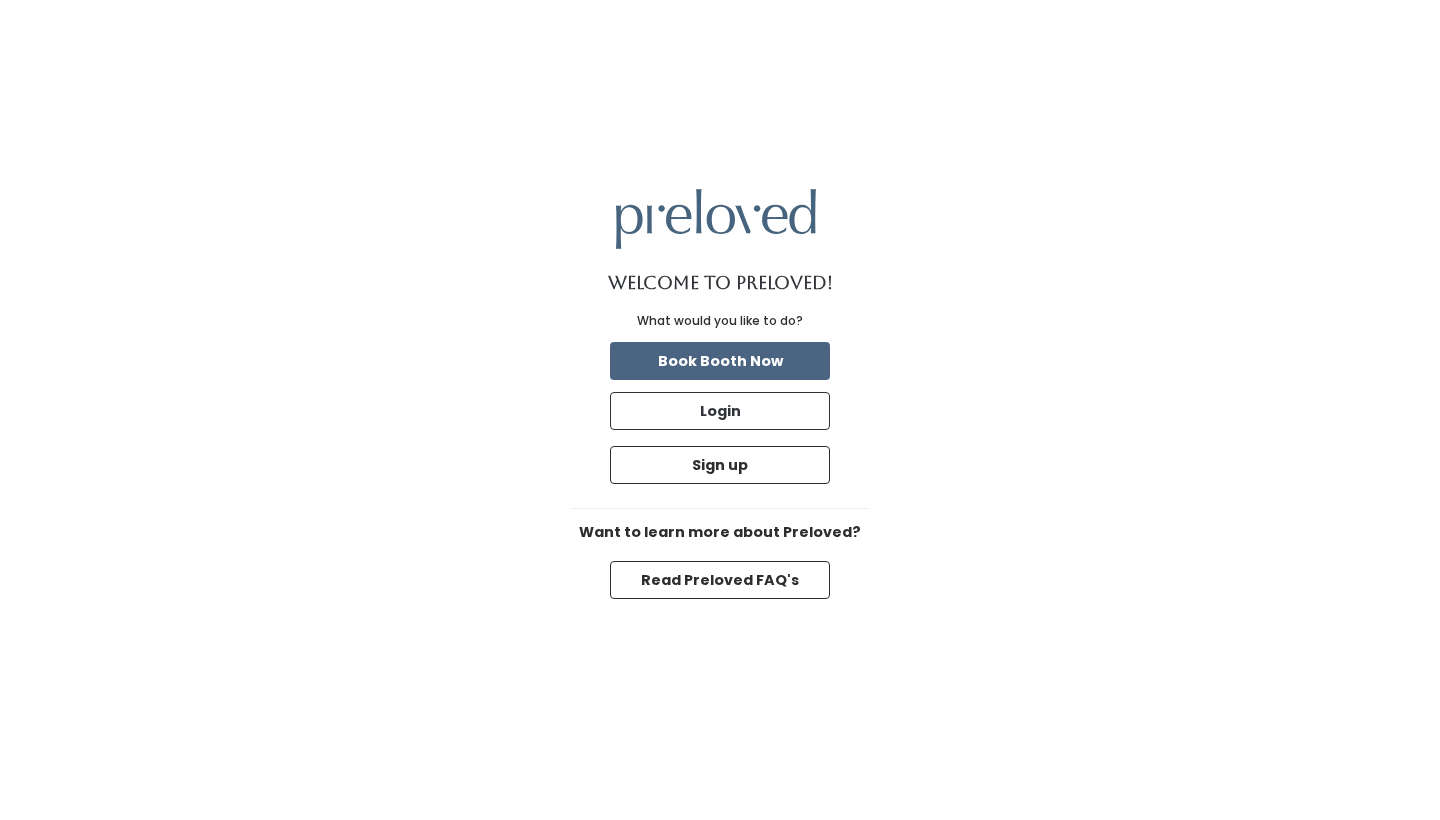 click on "Book Booth Now" at bounding box center (720, 361) 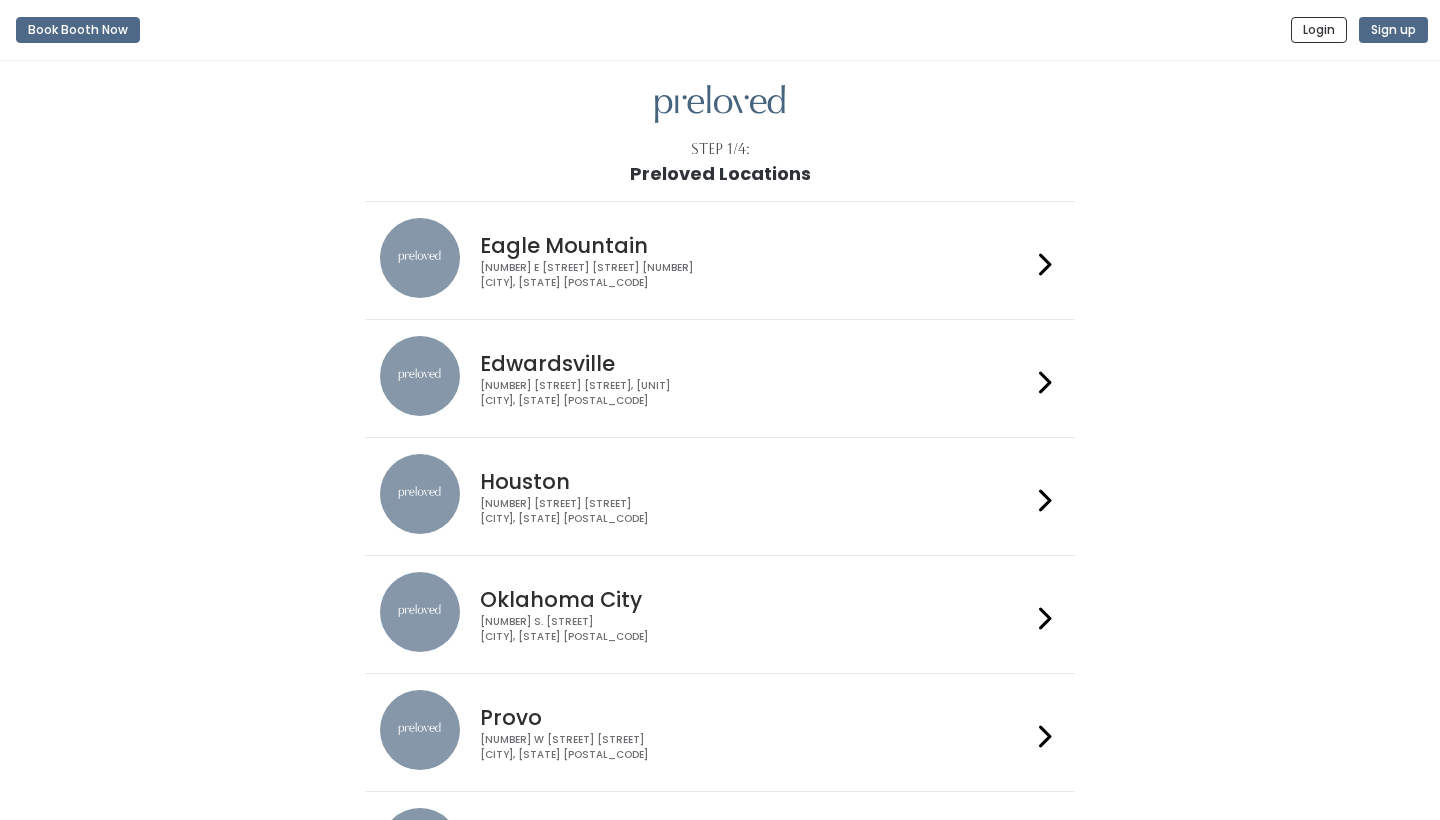 scroll, scrollTop: 0, scrollLeft: 0, axis: both 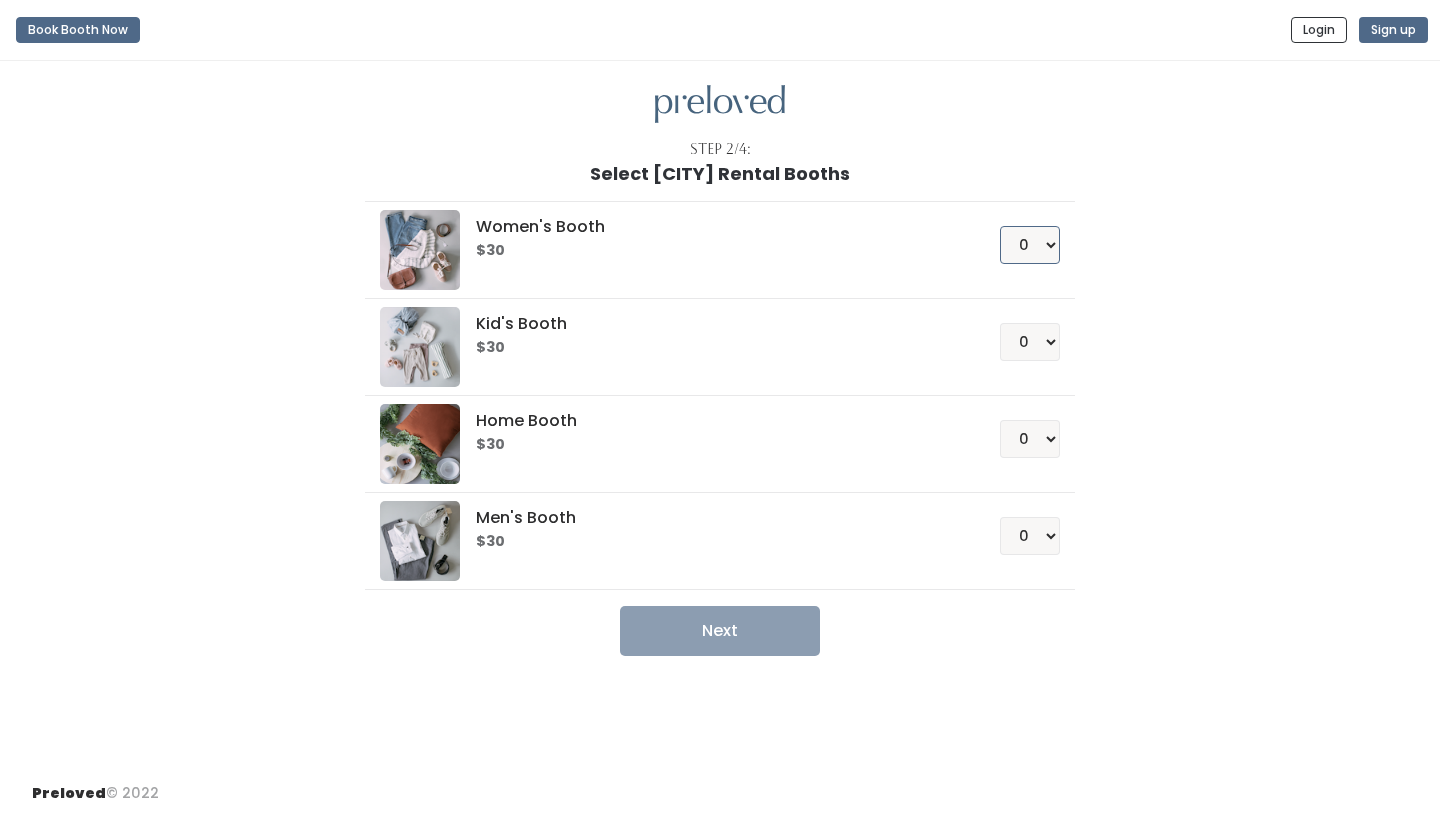 click on "0
1
2
3
4" at bounding box center [1030, 245] 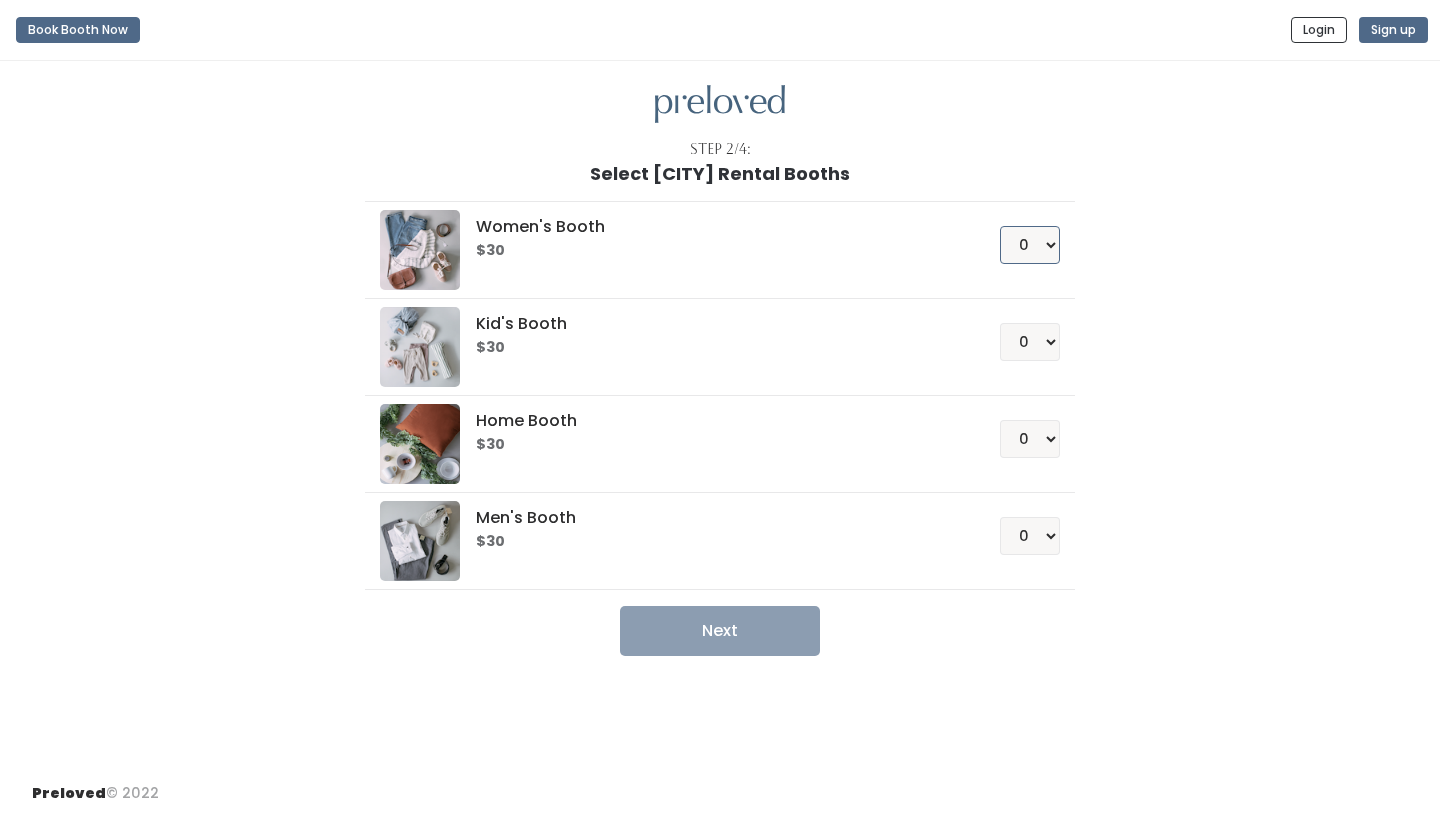 select on "2" 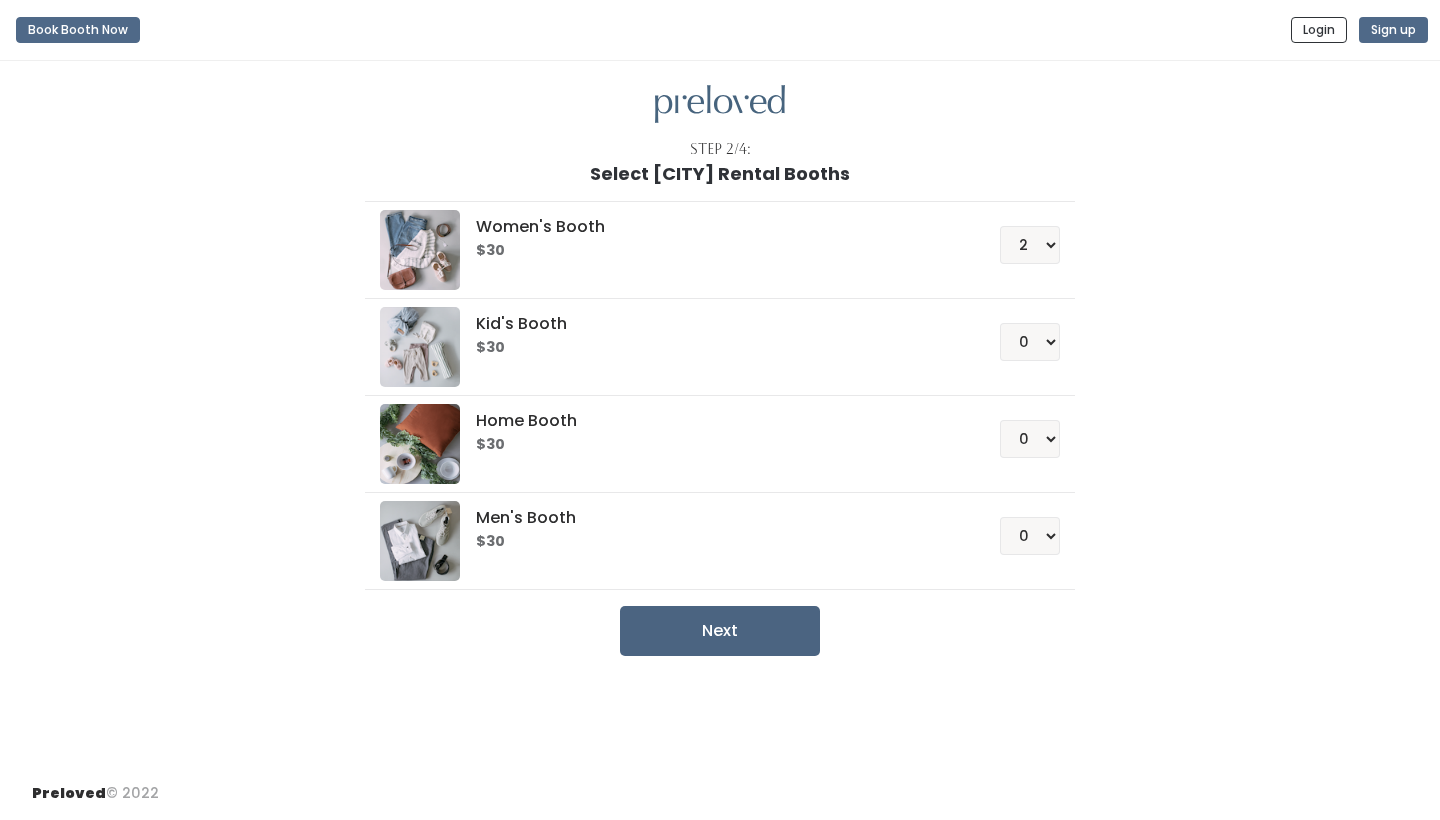 click on "Next" at bounding box center [720, 631] 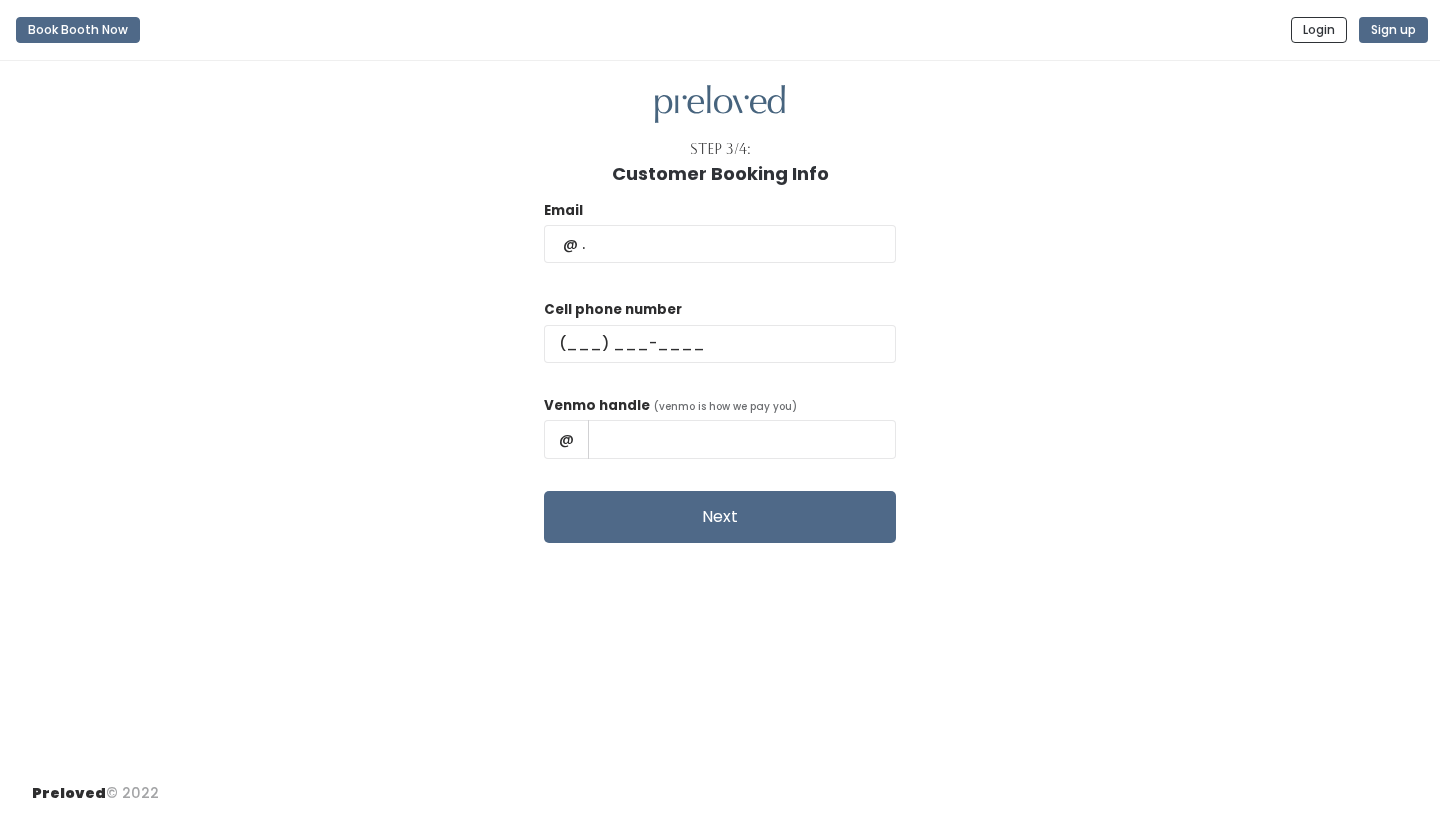 scroll, scrollTop: 0, scrollLeft: 0, axis: both 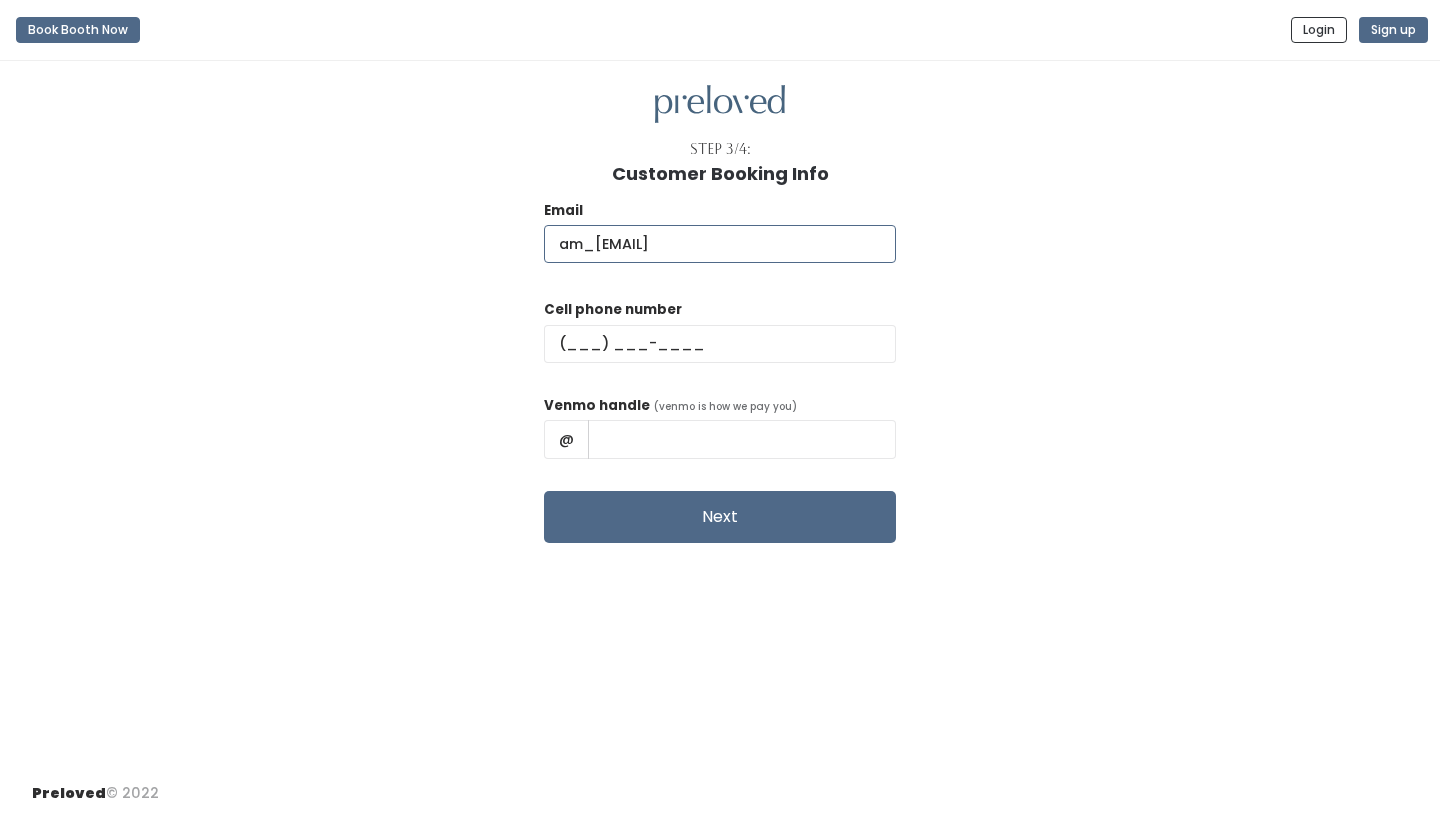 type on "am_barcelo@yahoo.com" 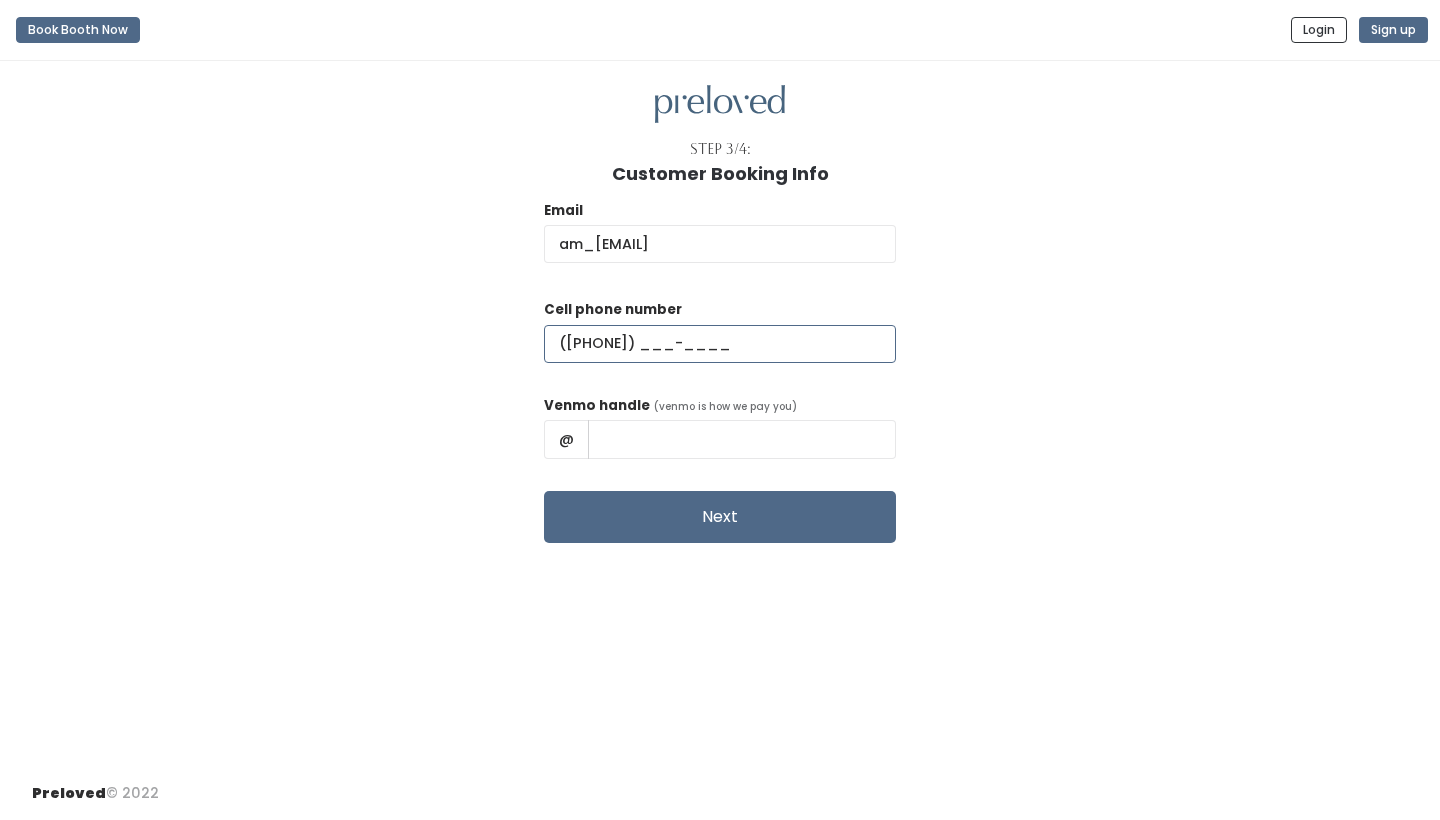 type on "(787) 632-8161" 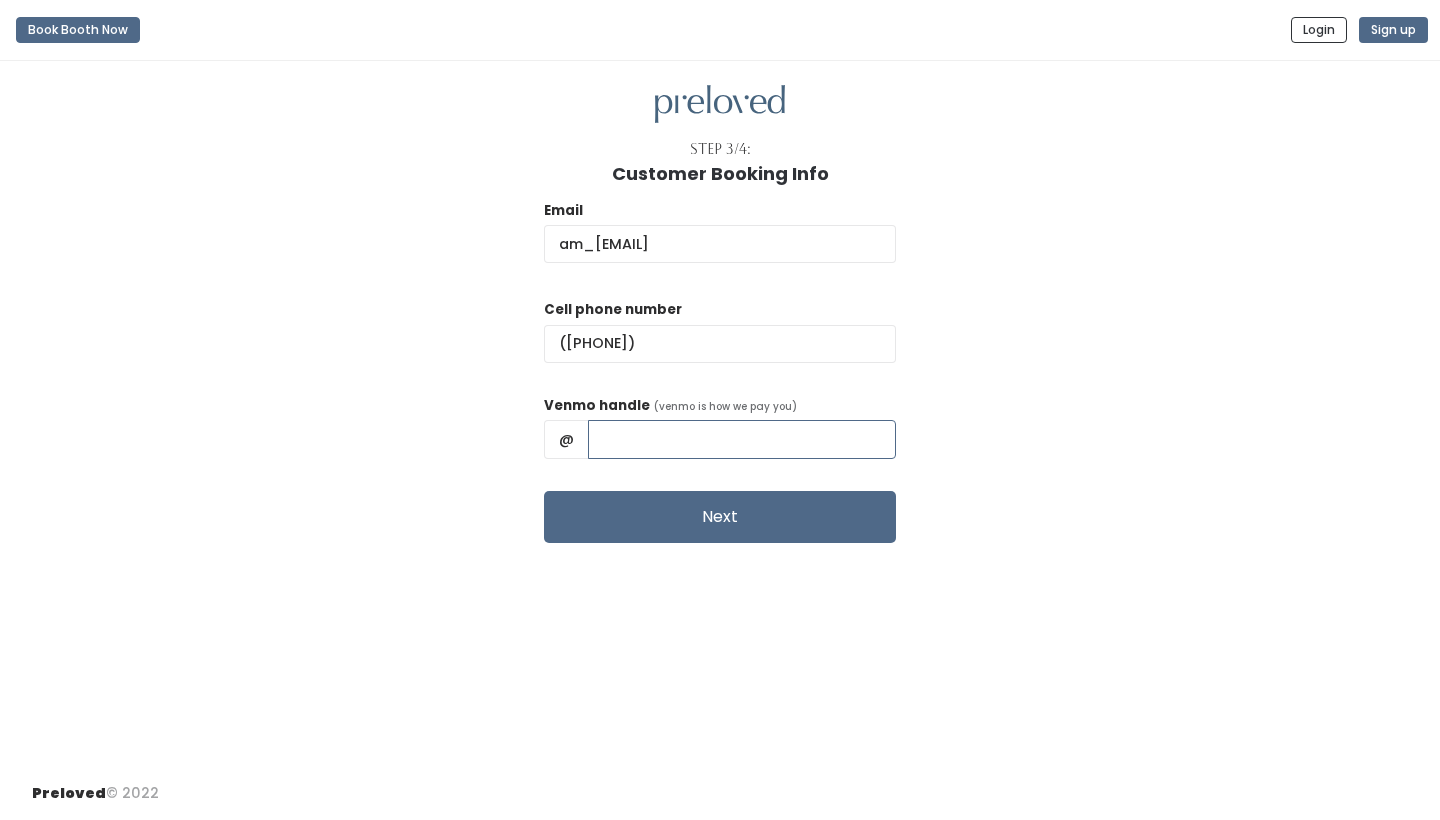 click at bounding box center [742, 439] 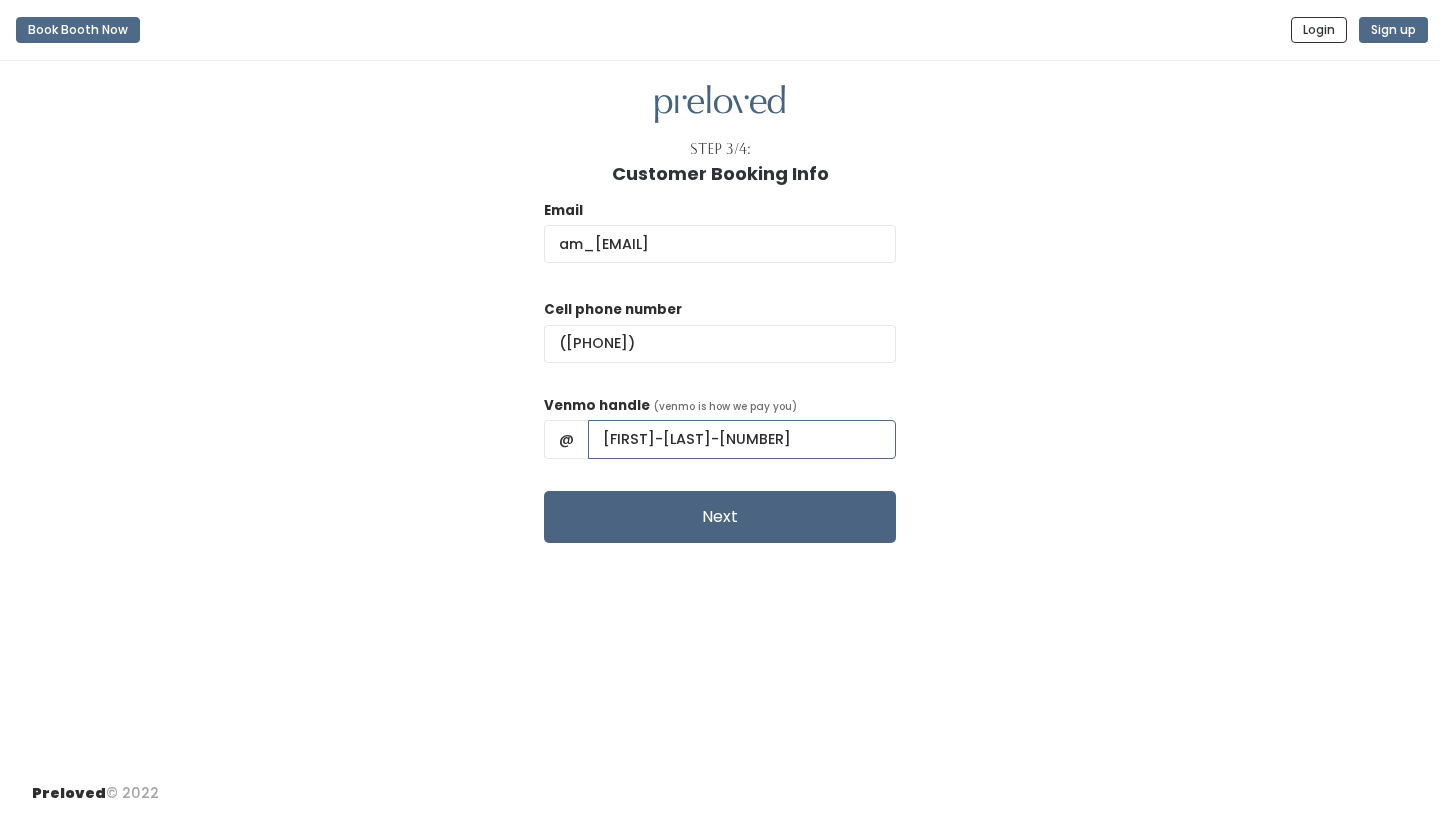 type on "Ana-Barcelo-4" 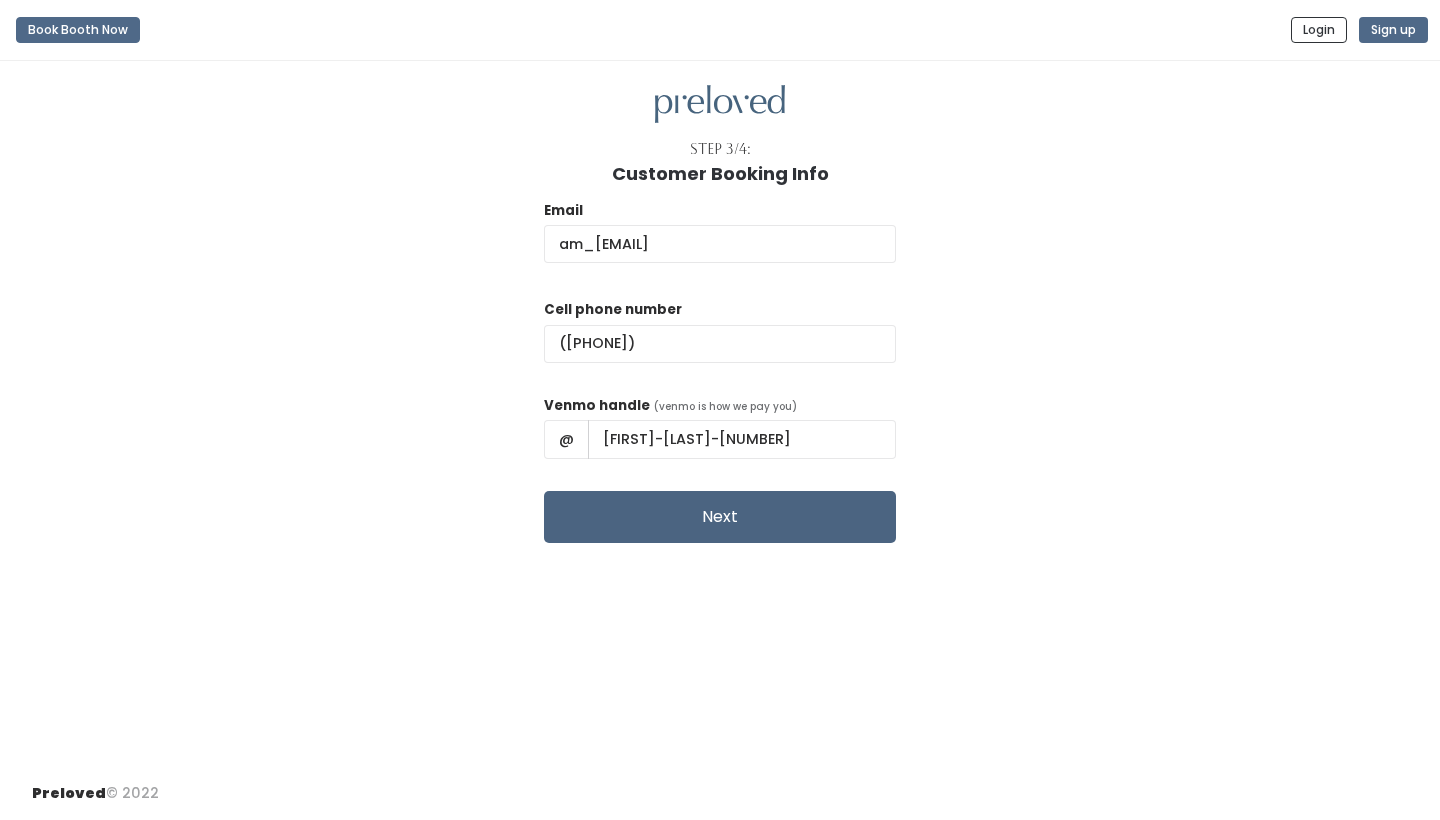 click on "Next" at bounding box center [720, 517] 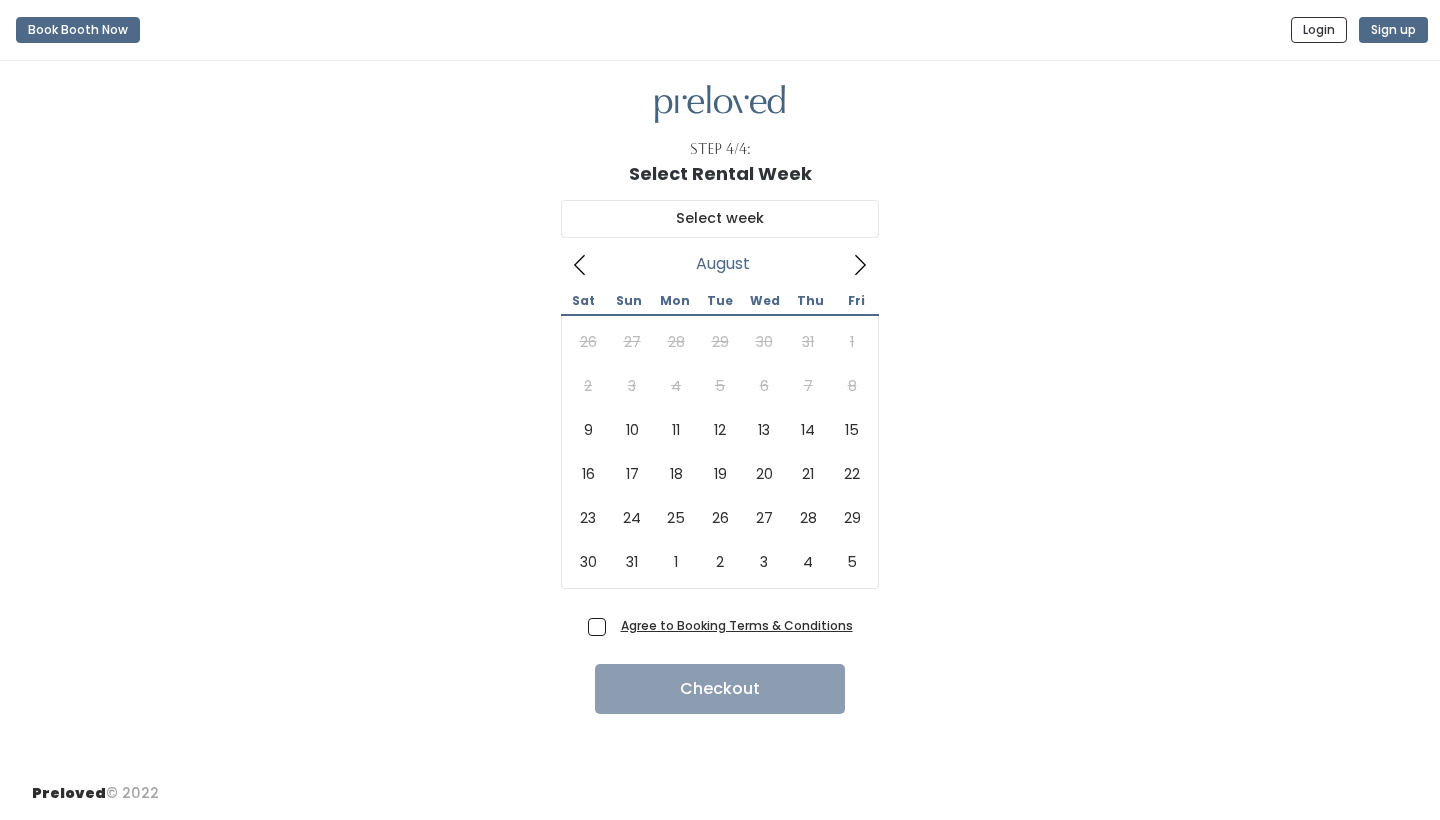 scroll, scrollTop: 0, scrollLeft: 0, axis: both 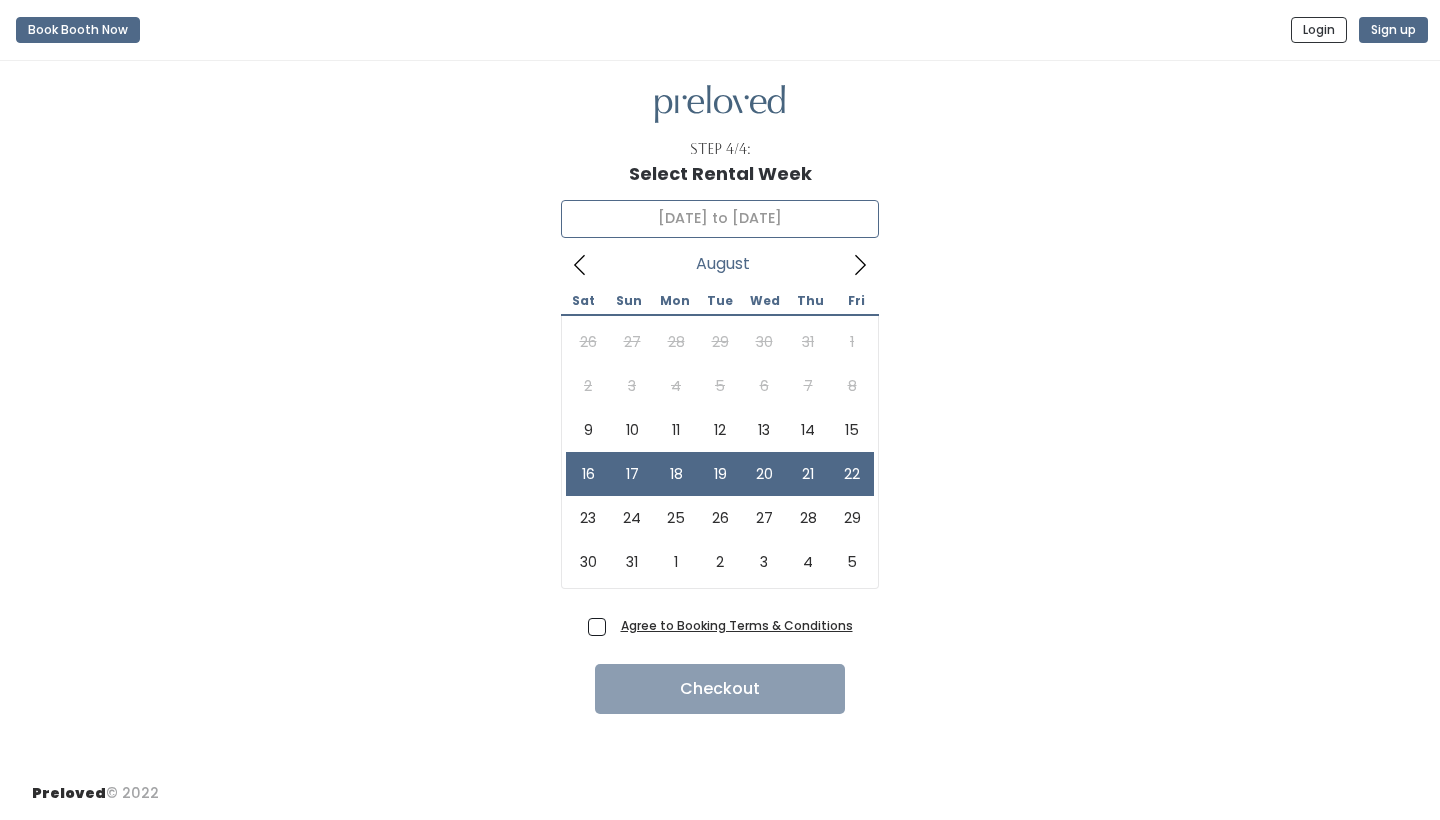 type on "August 16 to August 22" 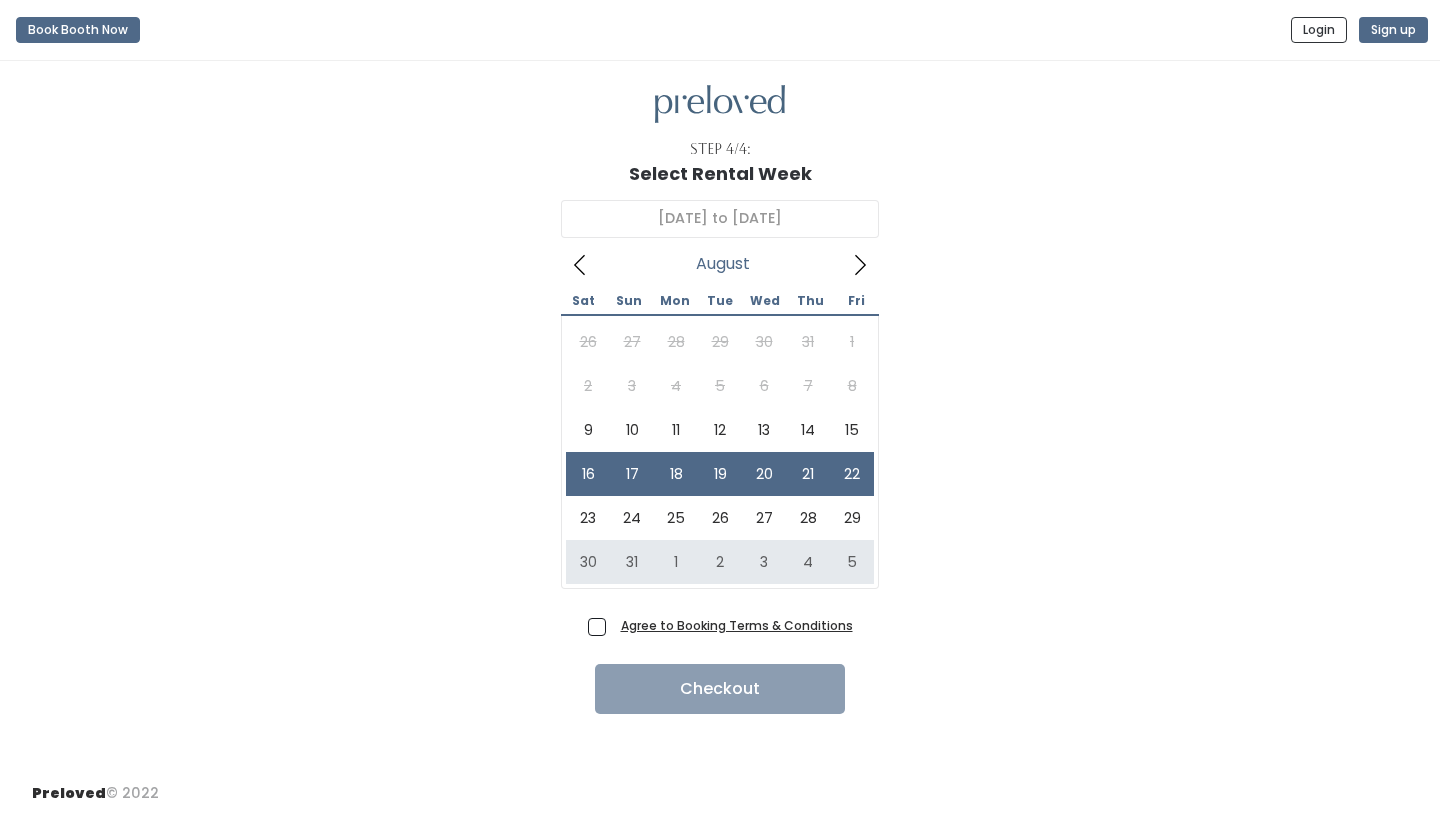 click on "Agree to Booking Terms & Conditions" at bounding box center (733, 625) 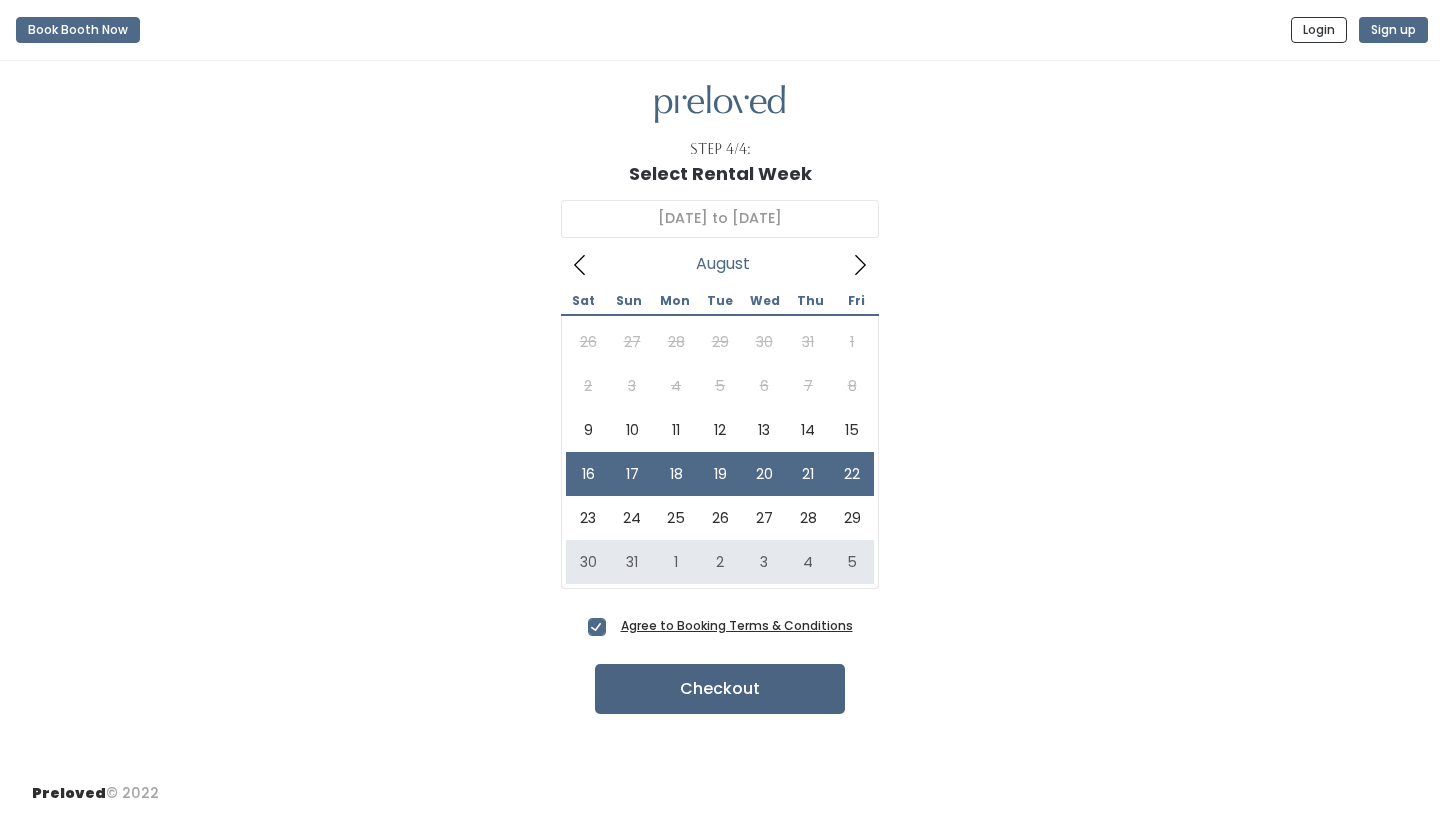 click on "Checkout" at bounding box center [720, 689] 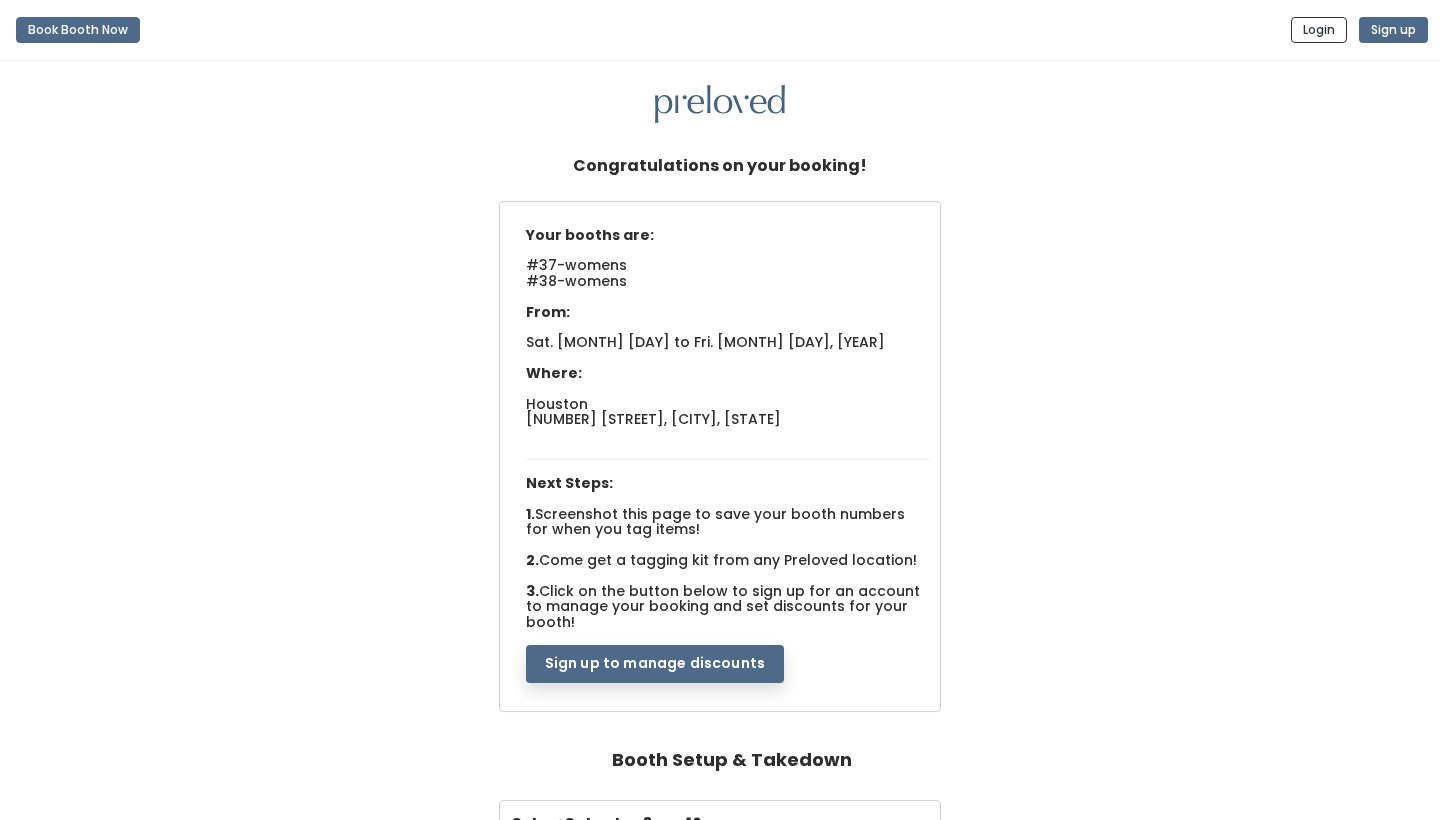 scroll, scrollTop: 0, scrollLeft: 0, axis: both 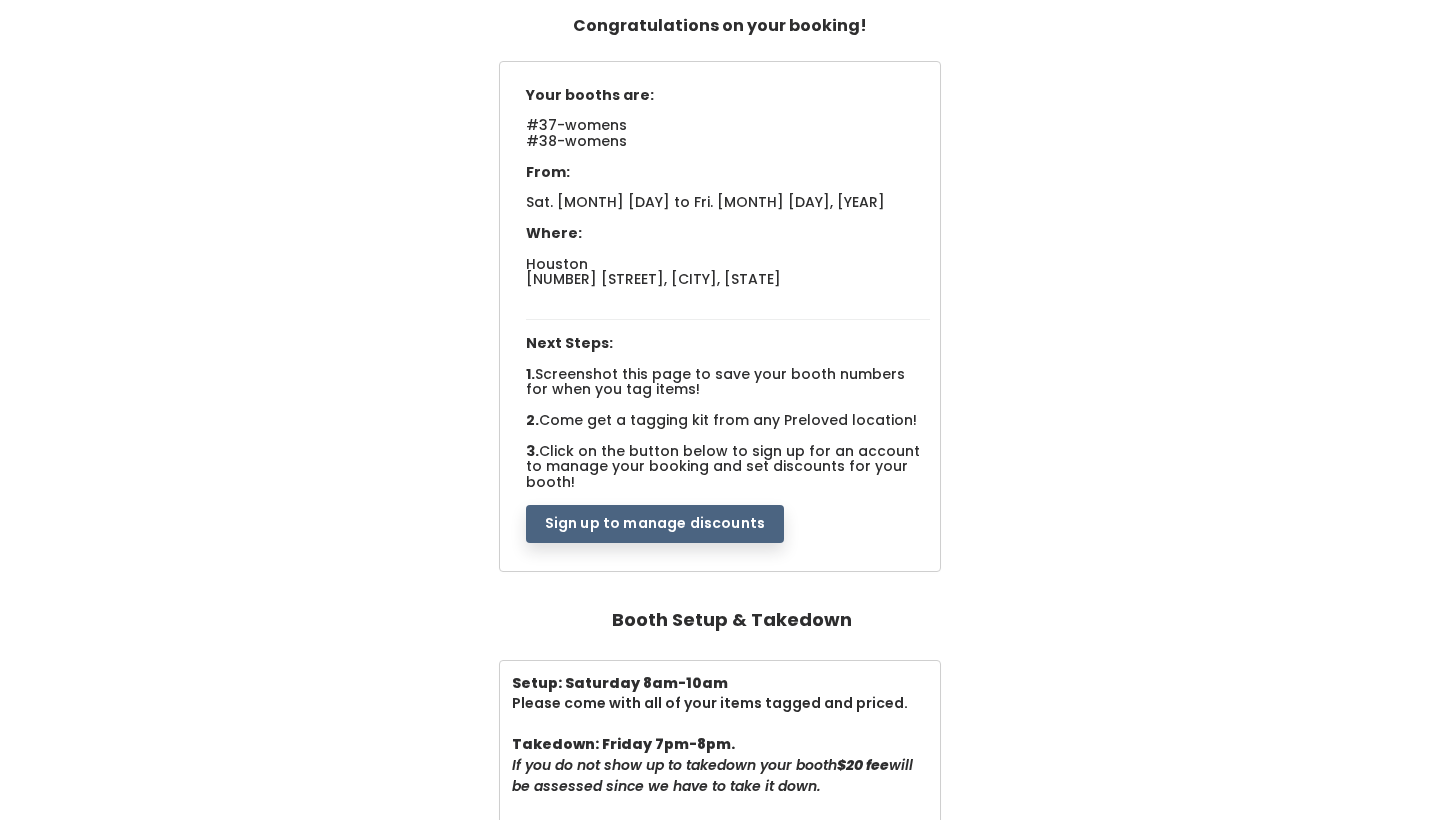 click on "Sign up to manage discounts" at bounding box center (655, 524) 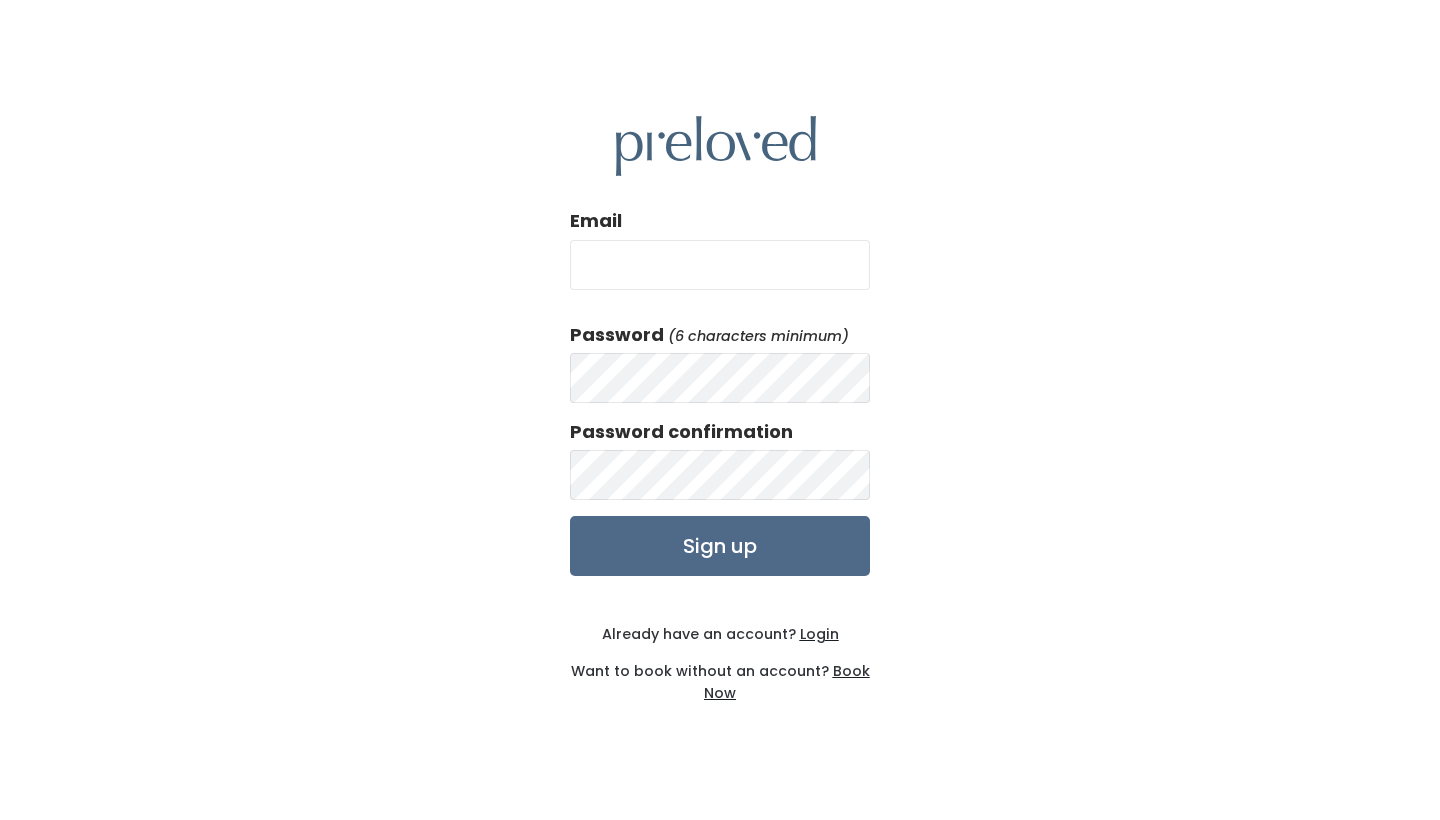 scroll, scrollTop: 0, scrollLeft: 0, axis: both 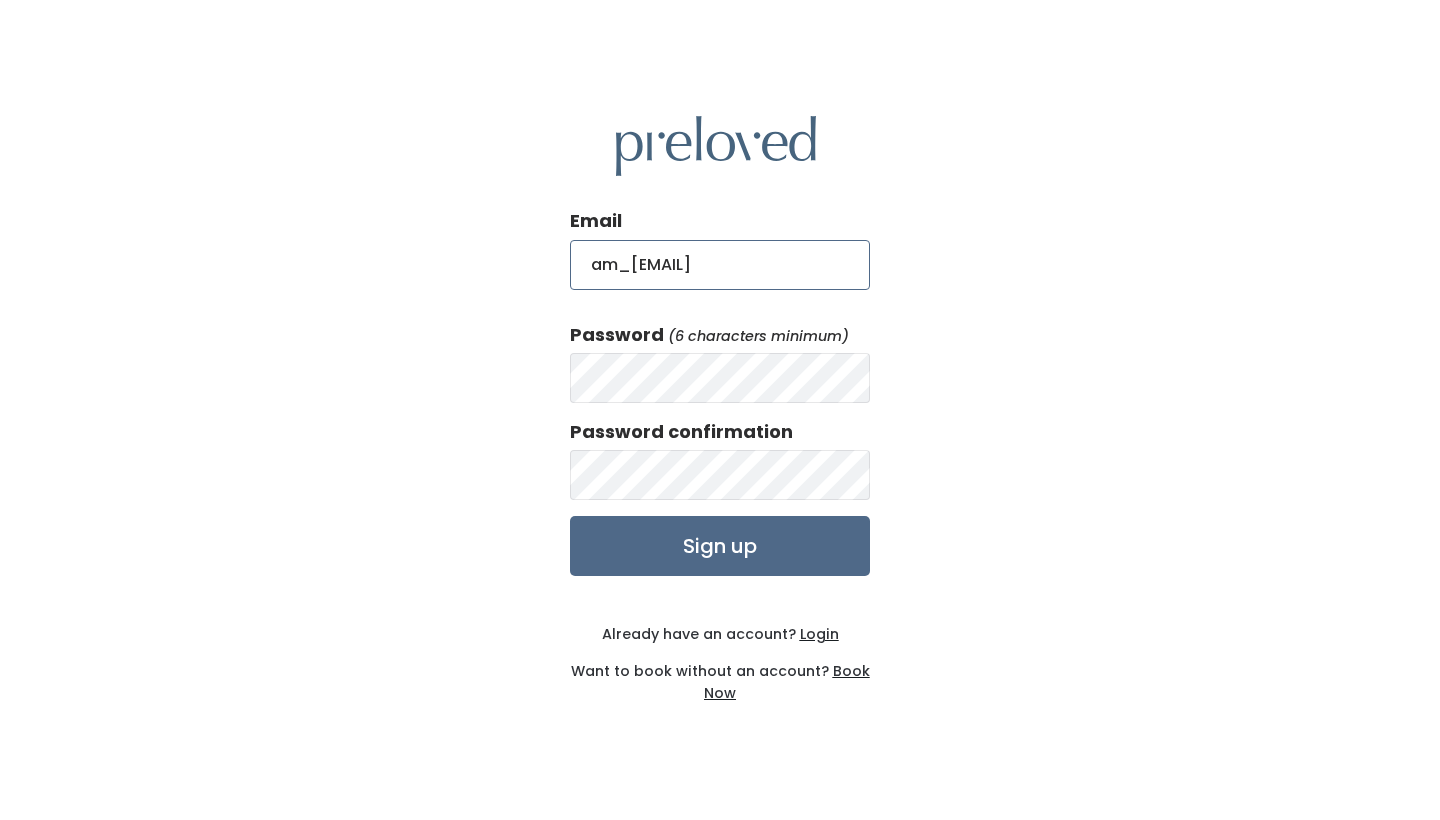 click on "am_barcelo@yahoo" at bounding box center (720, 265) 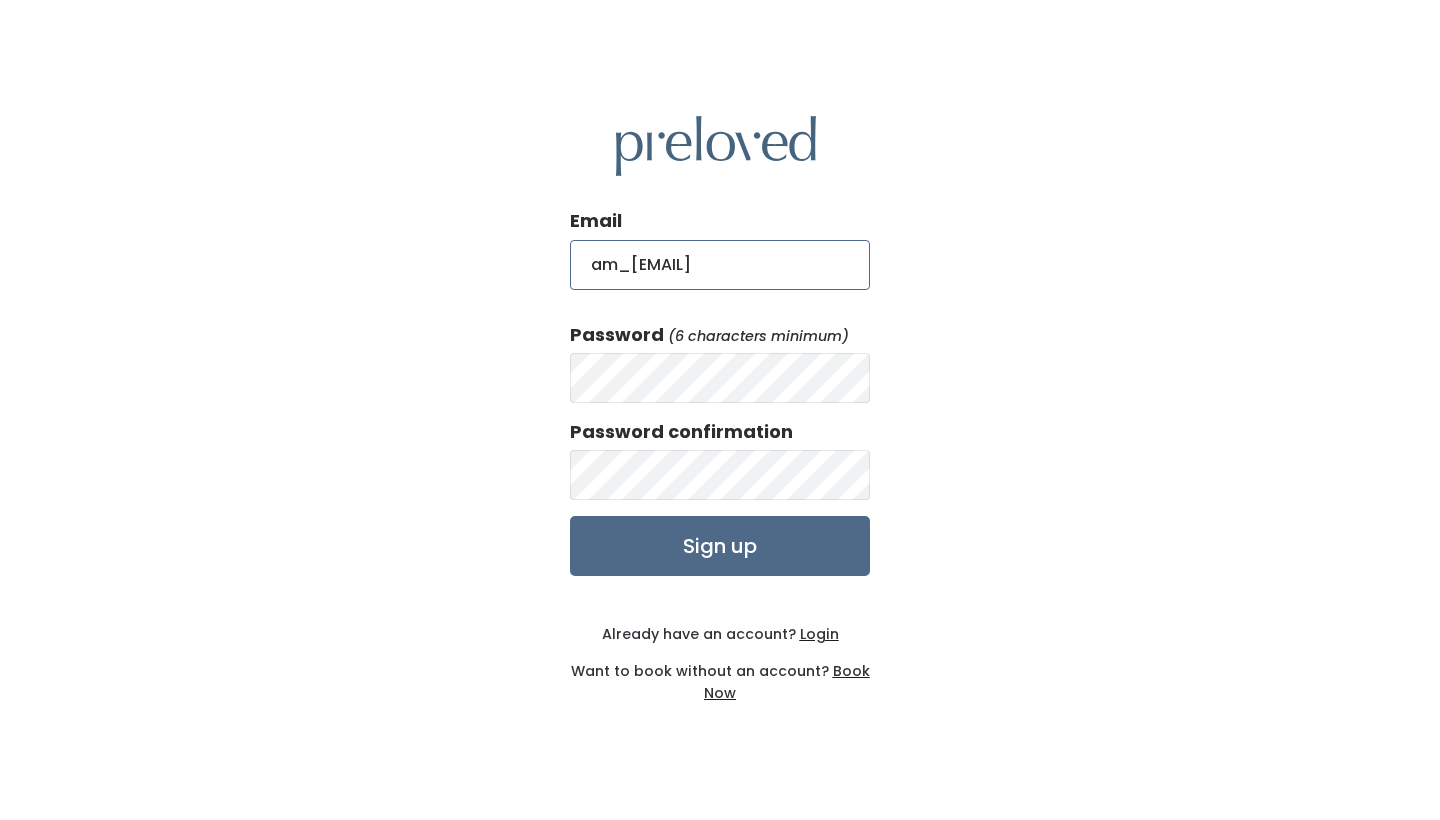 type on "[EMAIL]" 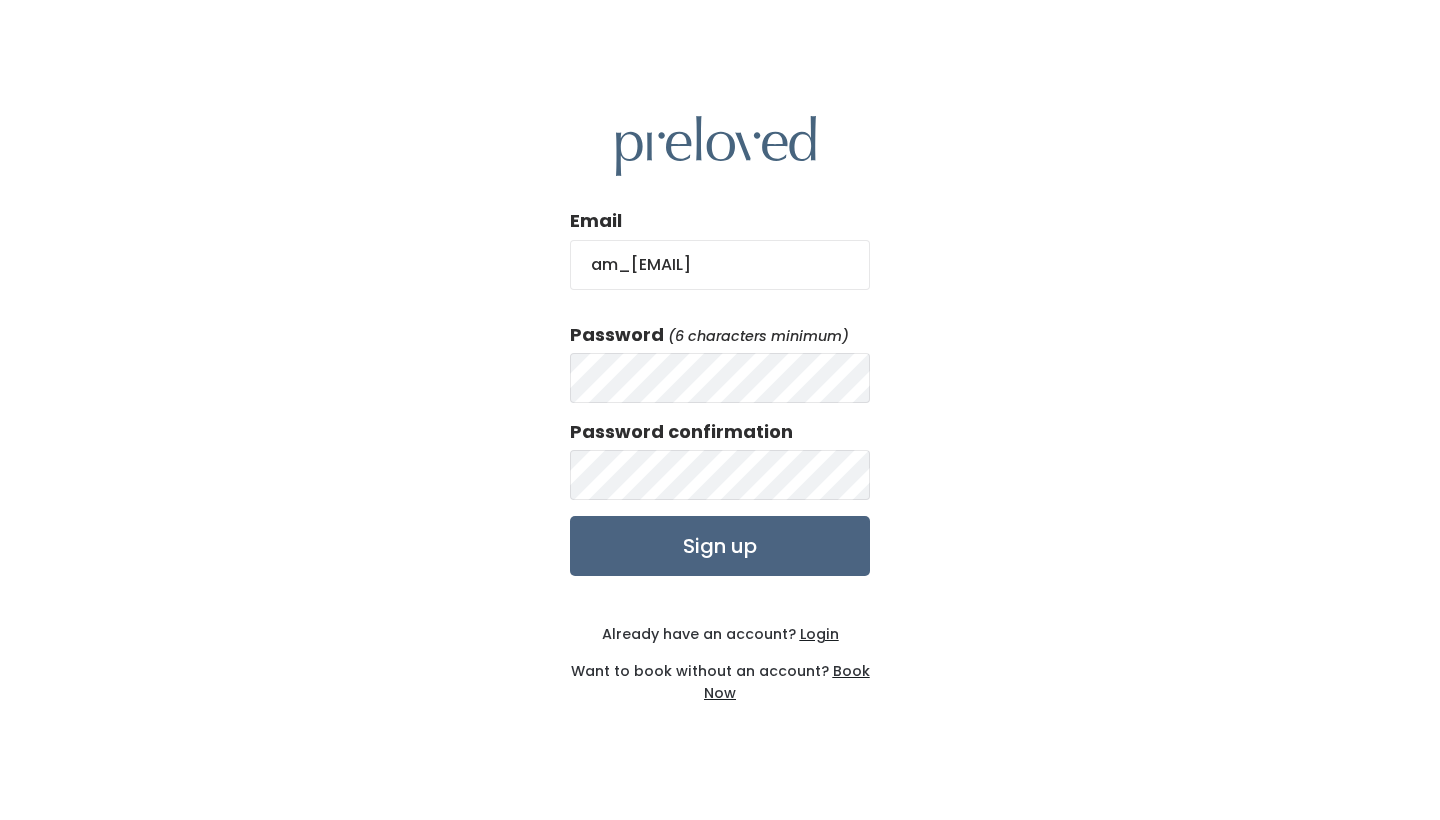 click on "Sign up" at bounding box center (720, 546) 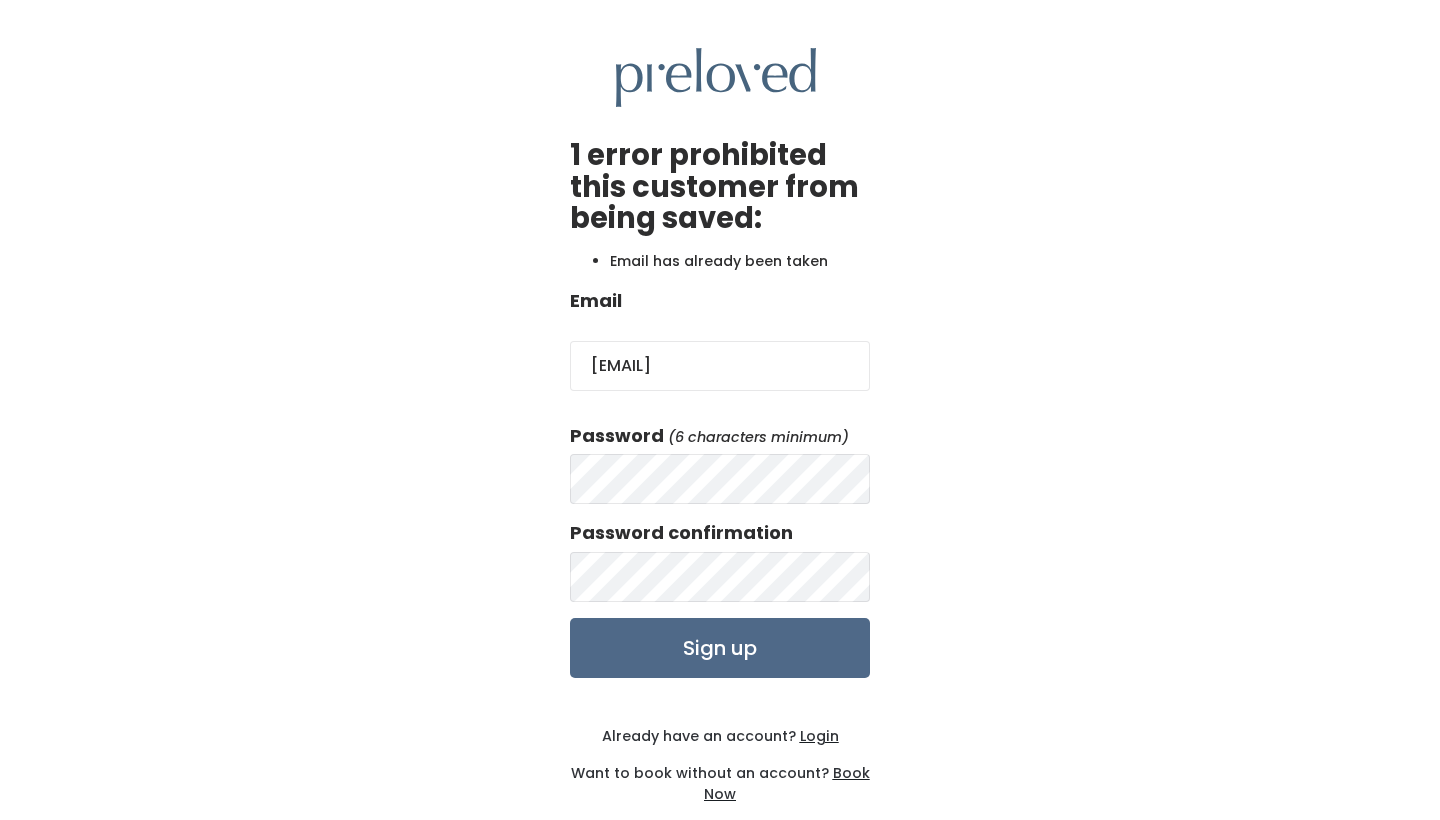 scroll, scrollTop: 0, scrollLeft: 0, axis: both 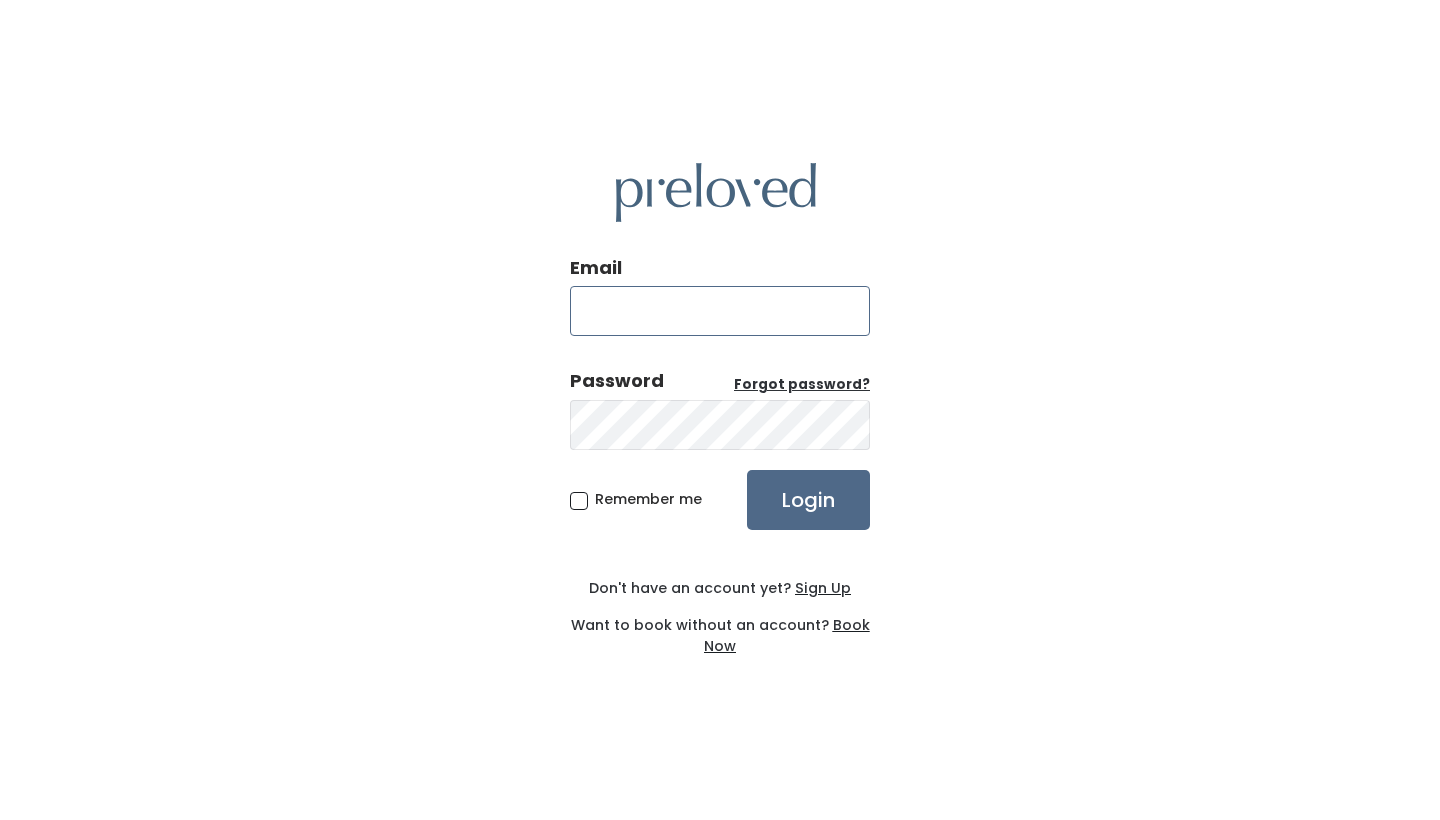 type on "[EMAIL]" 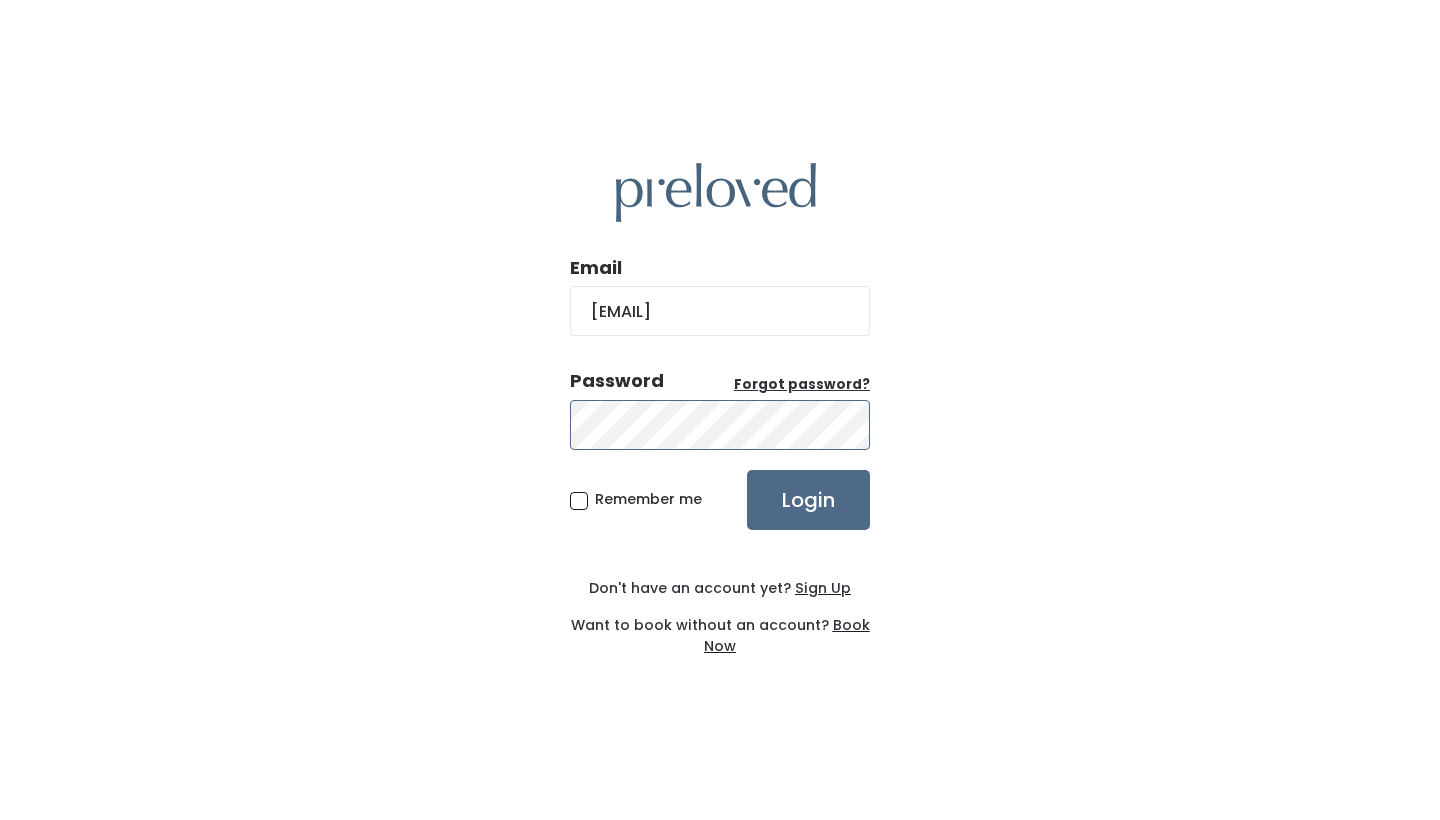 click on "Login" at bounding box center (808, 500) 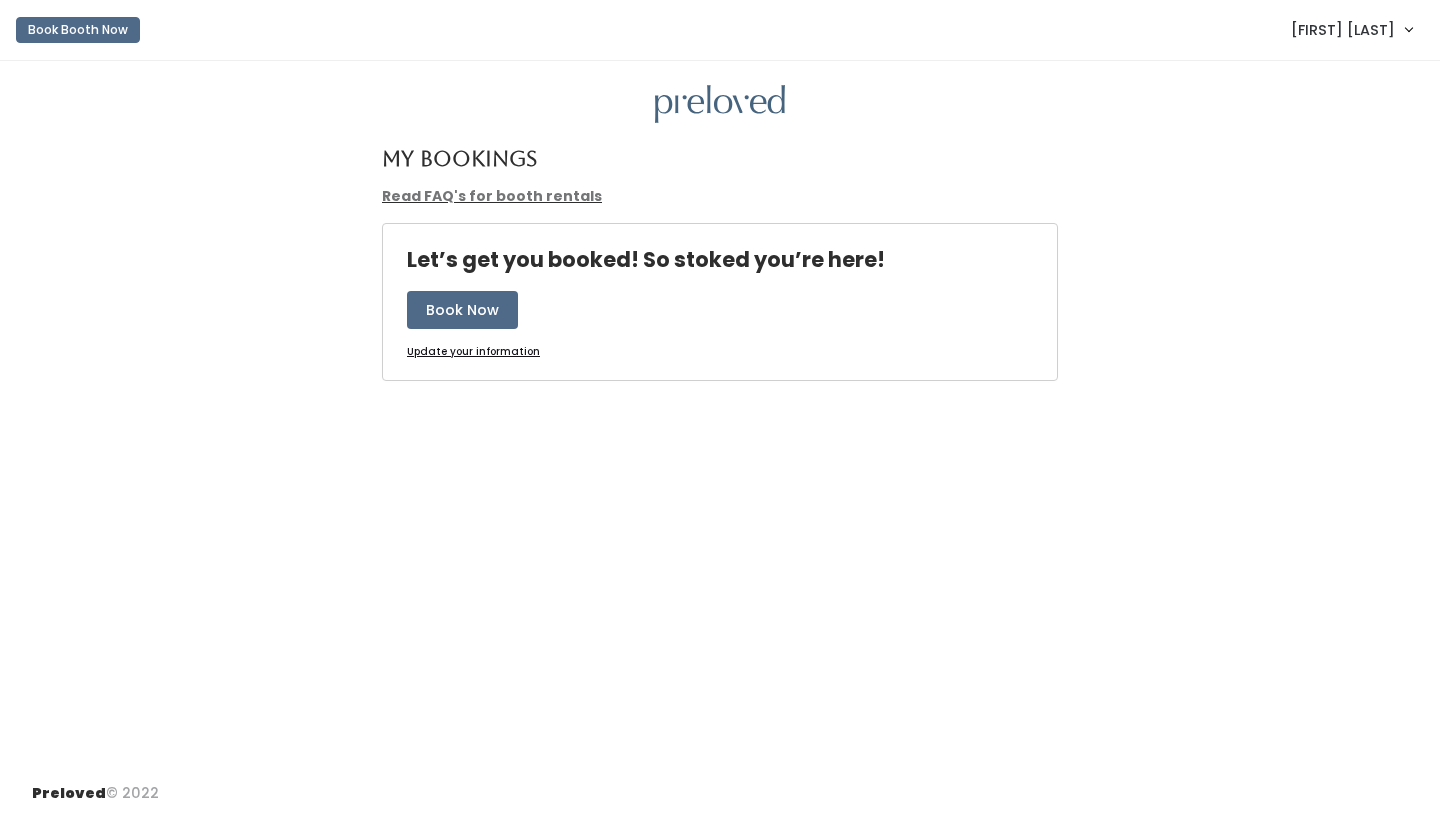 scroll, scrollTop: 0, scrollLeft: 0, axis: both 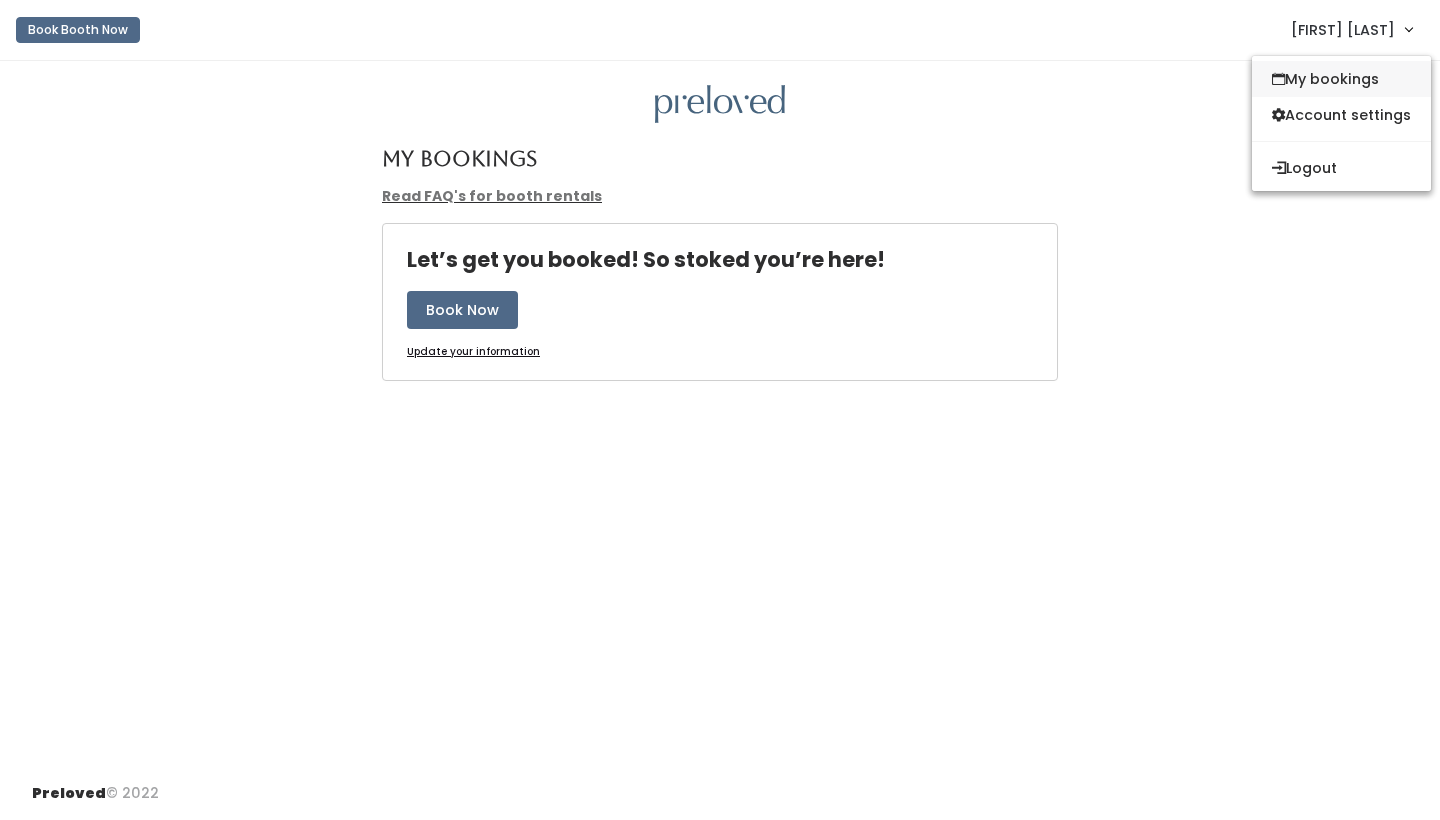 click on "My bookings" at bounding box center (1341, 79) 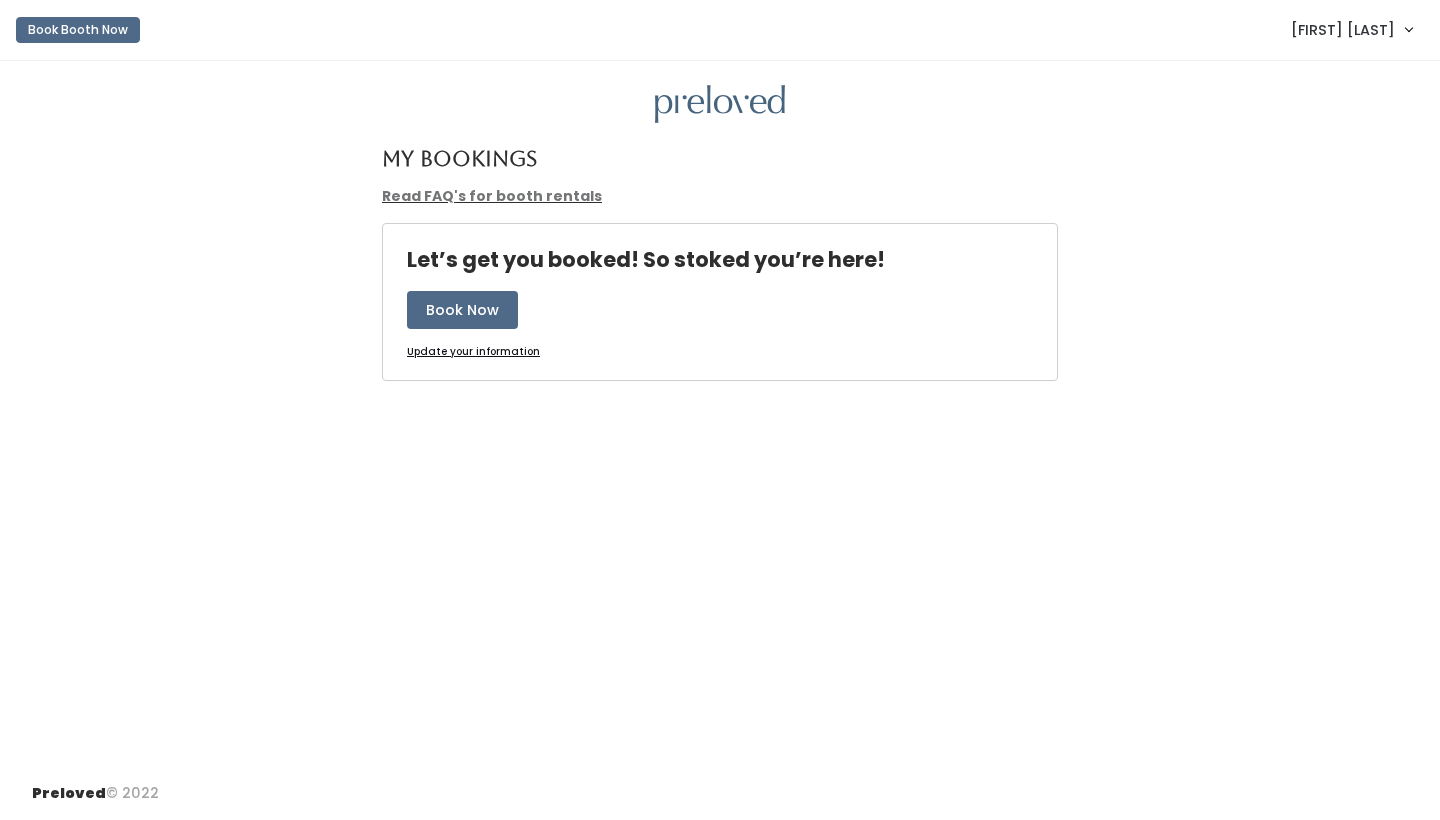 scroll, scrollTop: 0, scrollLeft: 0, axis: both 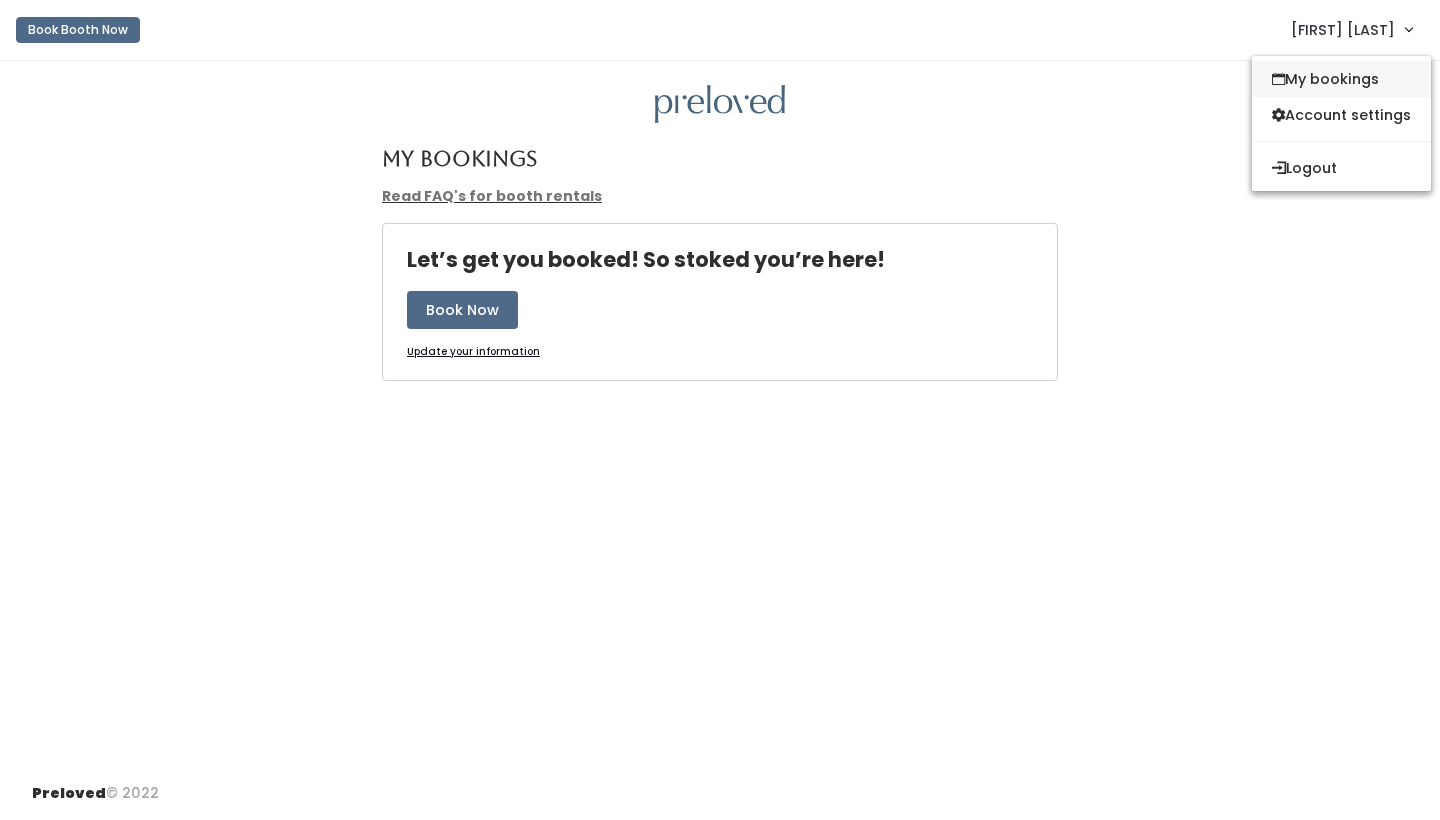 click on "My bookings" at bounding box center (1341, 79) 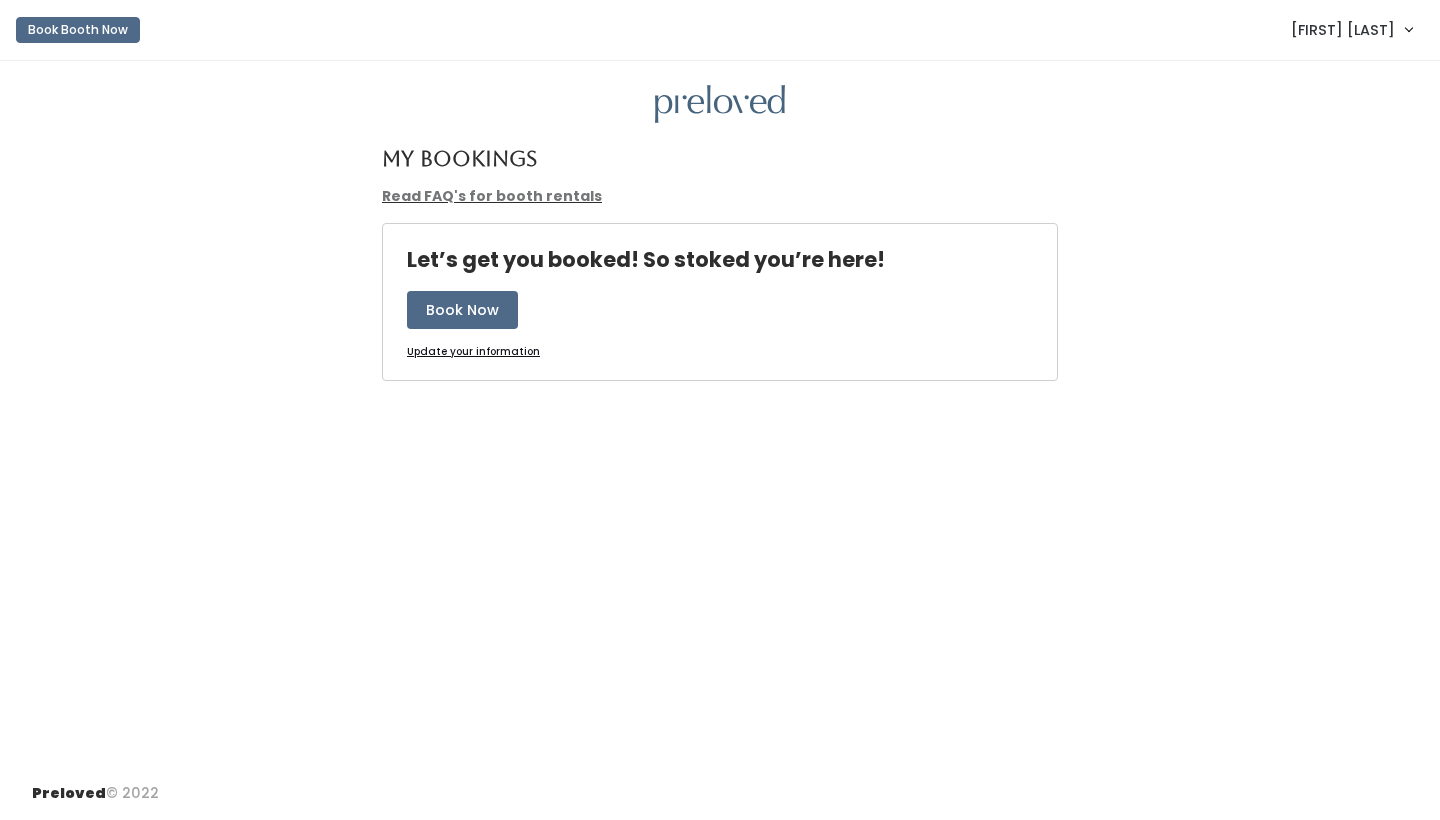 scroll, scrollTop: 0, scrollLeft: 0, axis: both 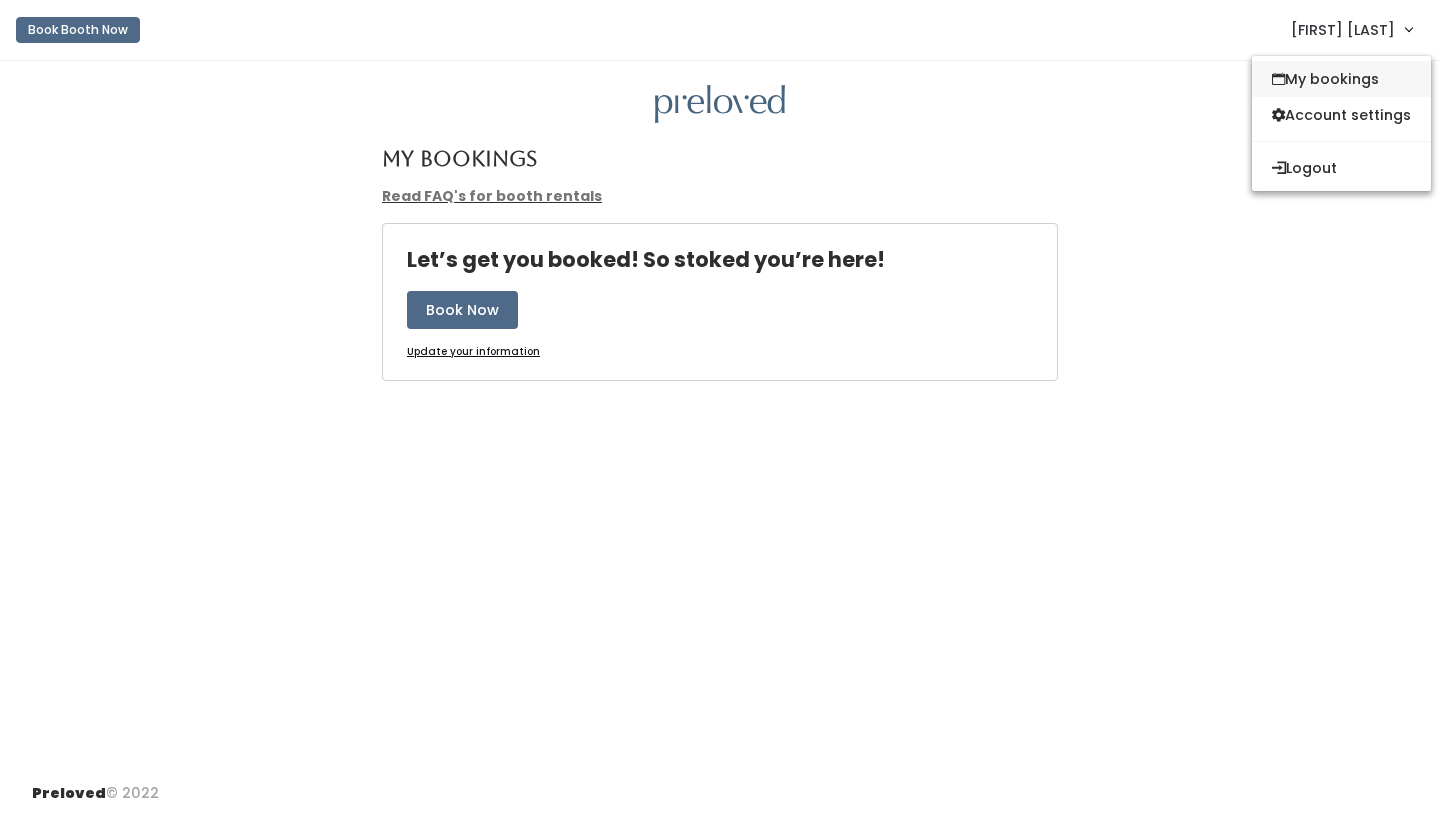 click at bounding box center [1278, 79] 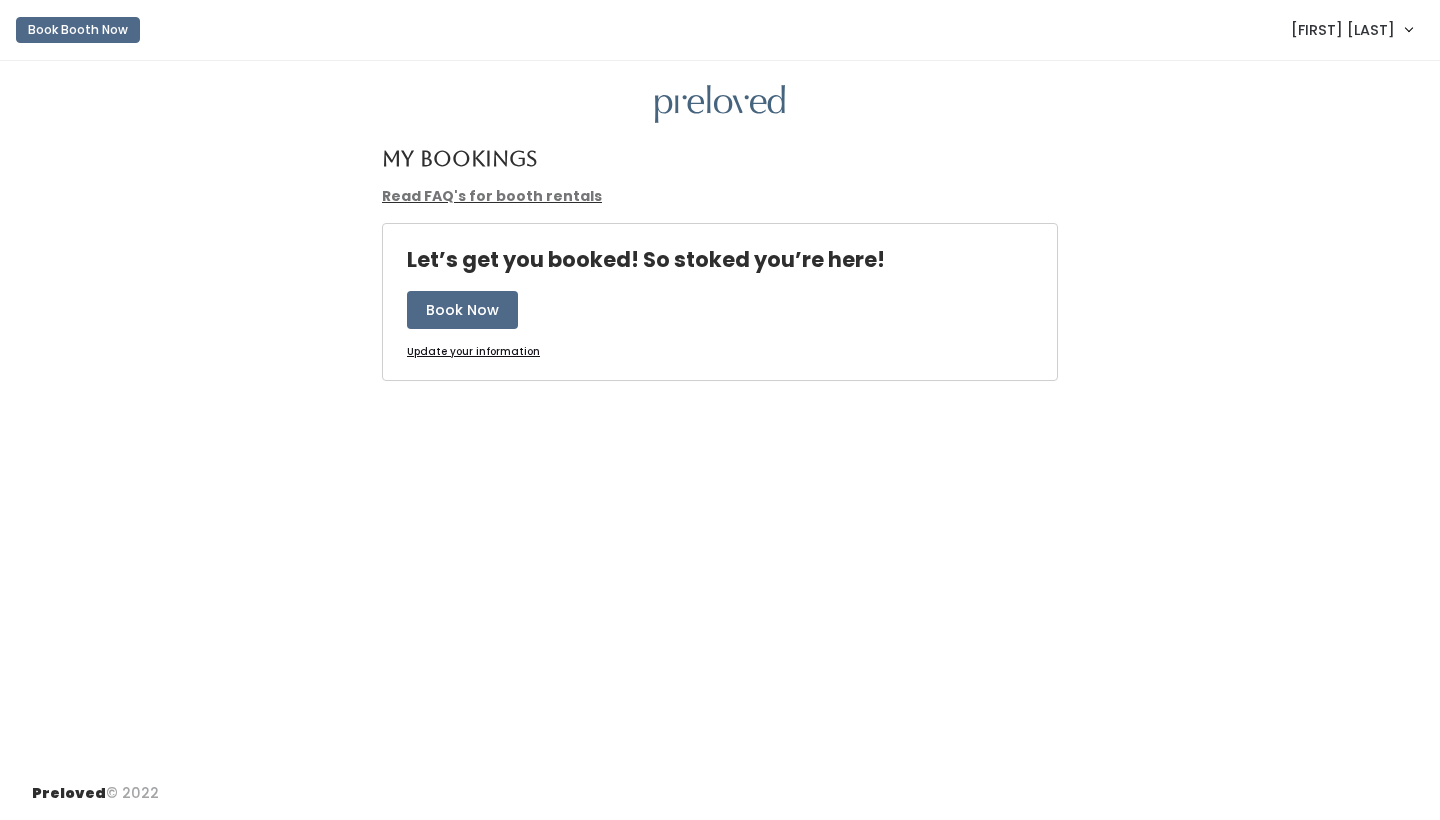 scroll, scrollTop: 0, scrollLeft: 0, axis: both 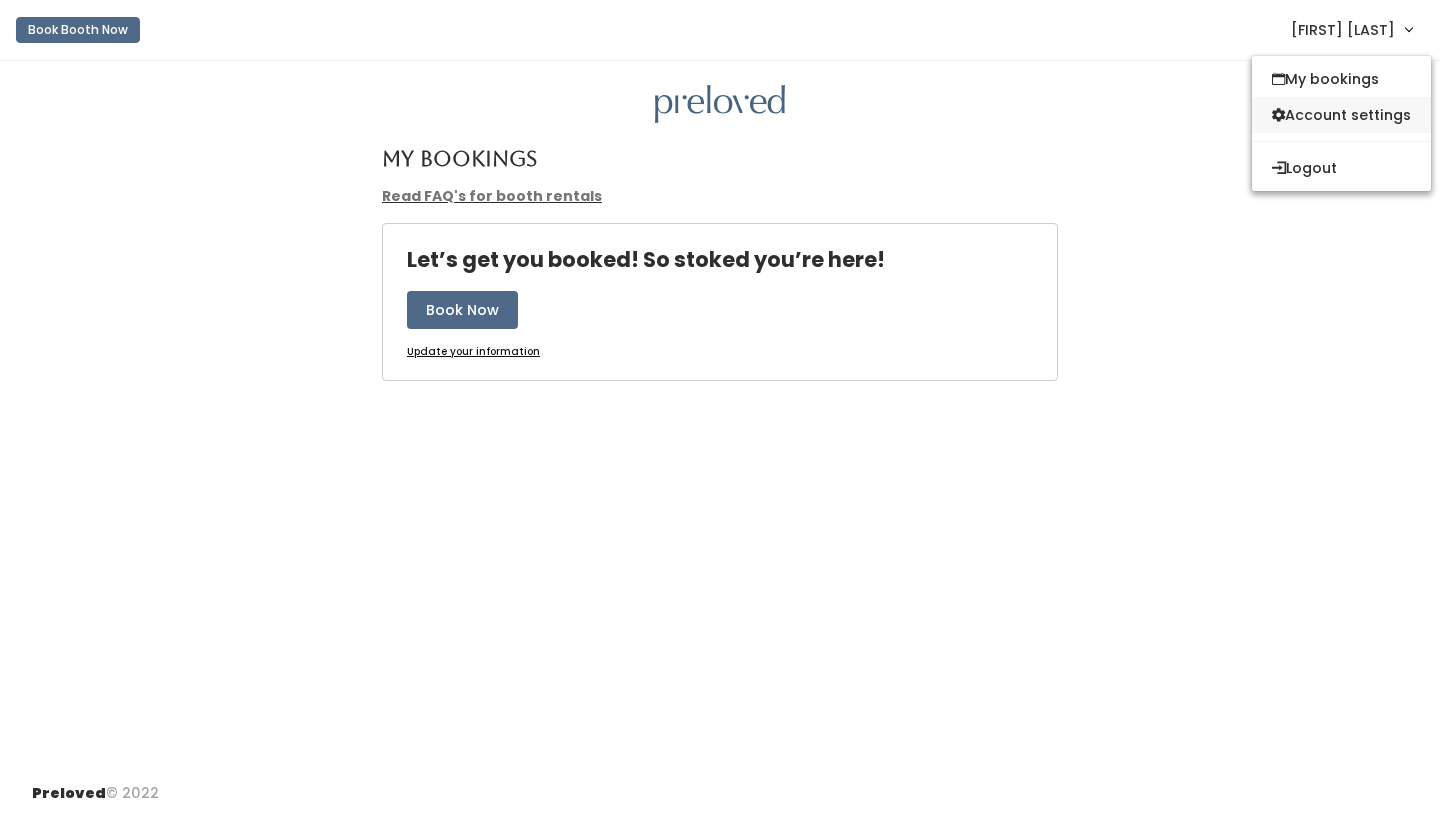 click on "Account settings" at bounding box center [1341, 115] 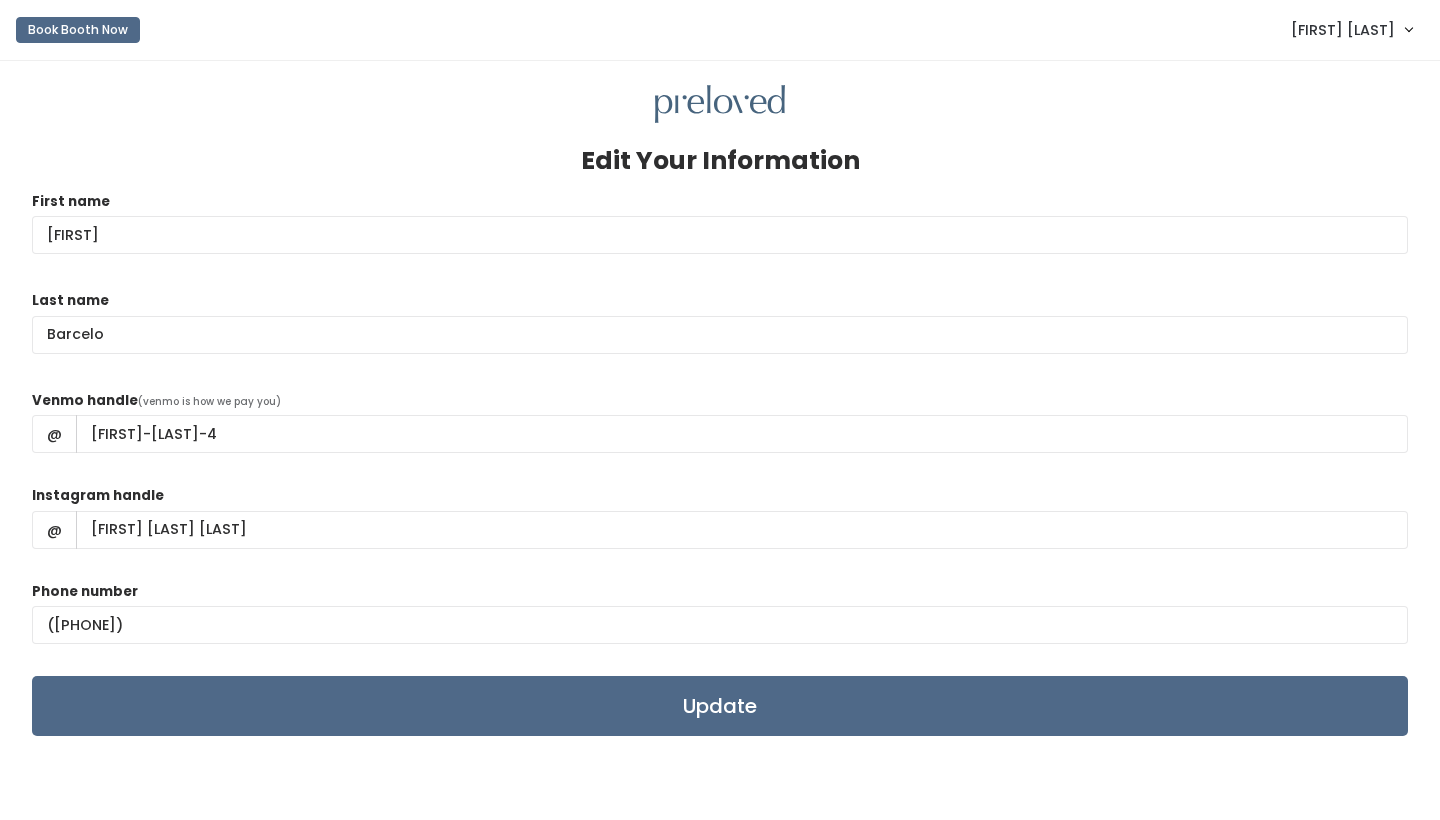 scroll, scrollTop: 0, scrollLeft: 0, axis: both 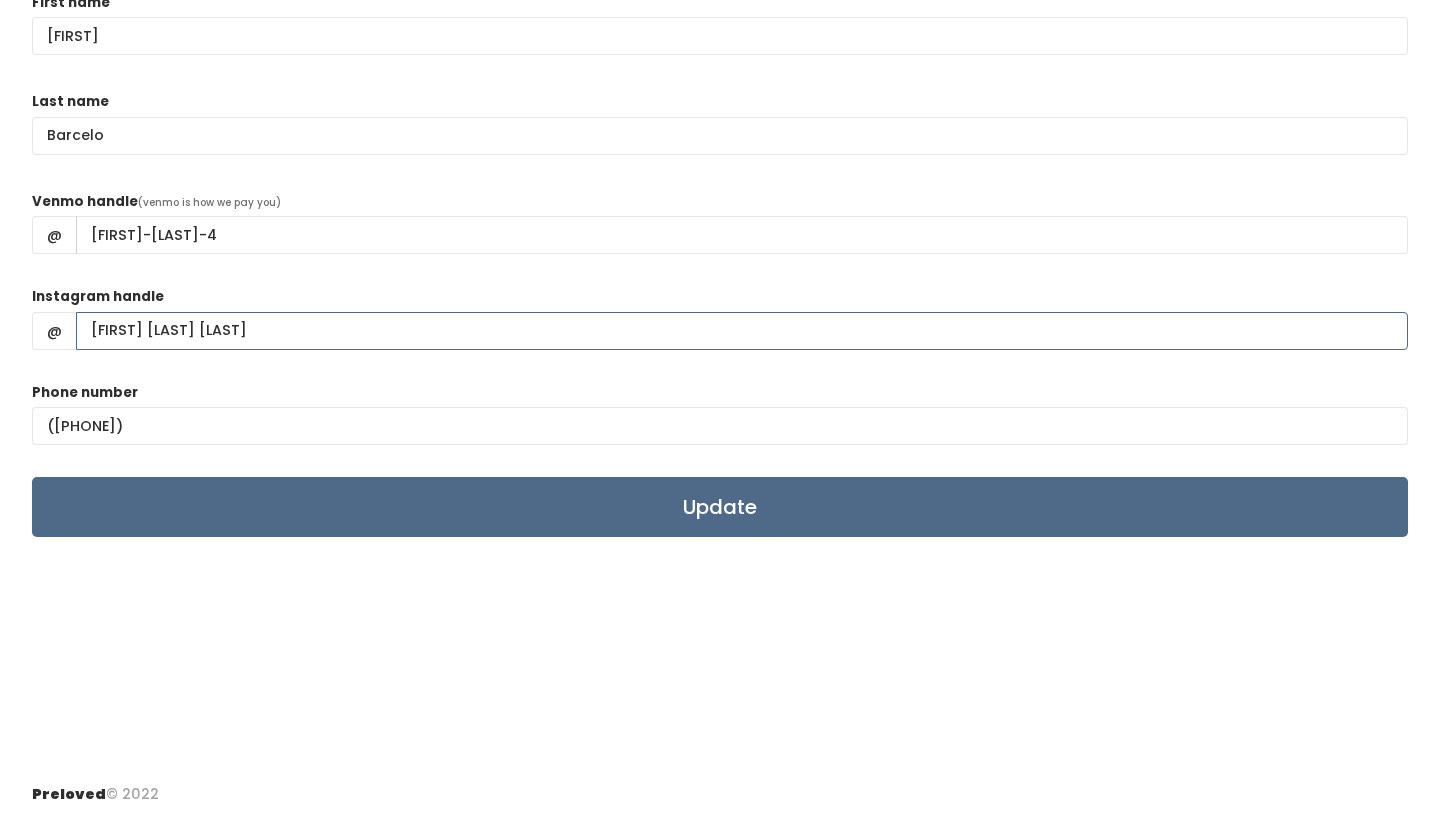 click on "ana barcelo suria" at bounding box center (742, 331) 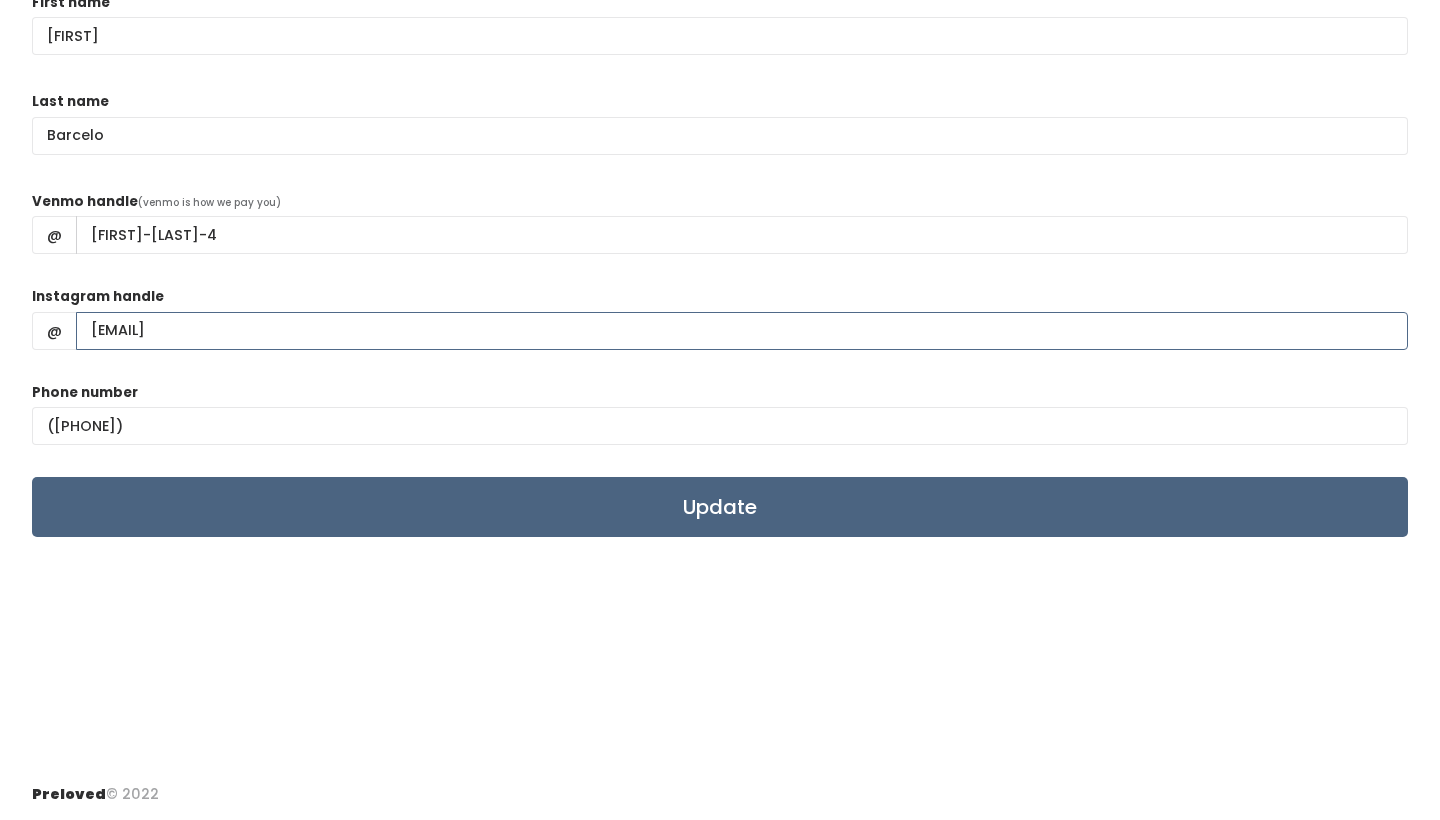 type on "anabarcelosuria" 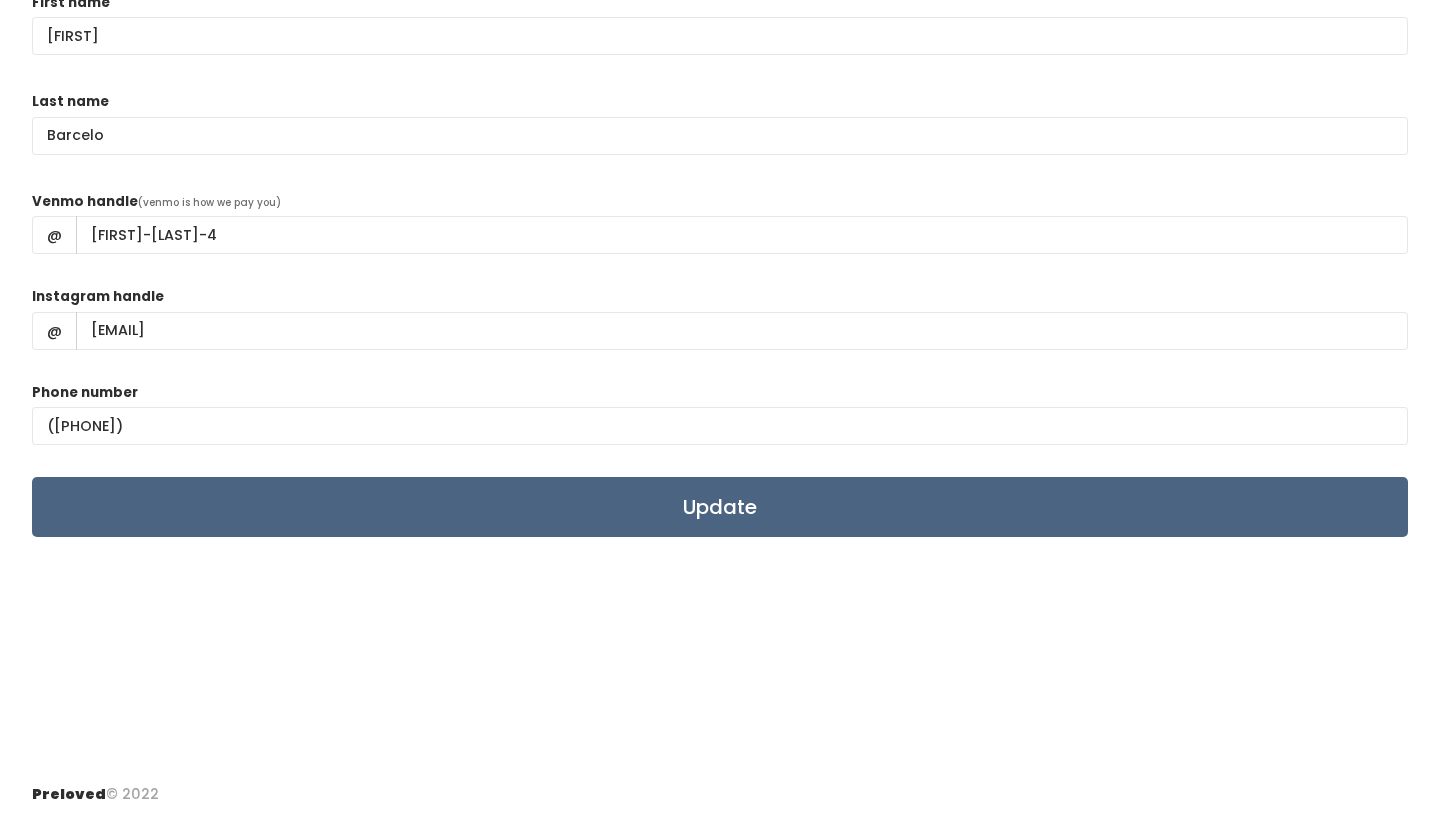 click on "Update" at bounding box center [720, 507] 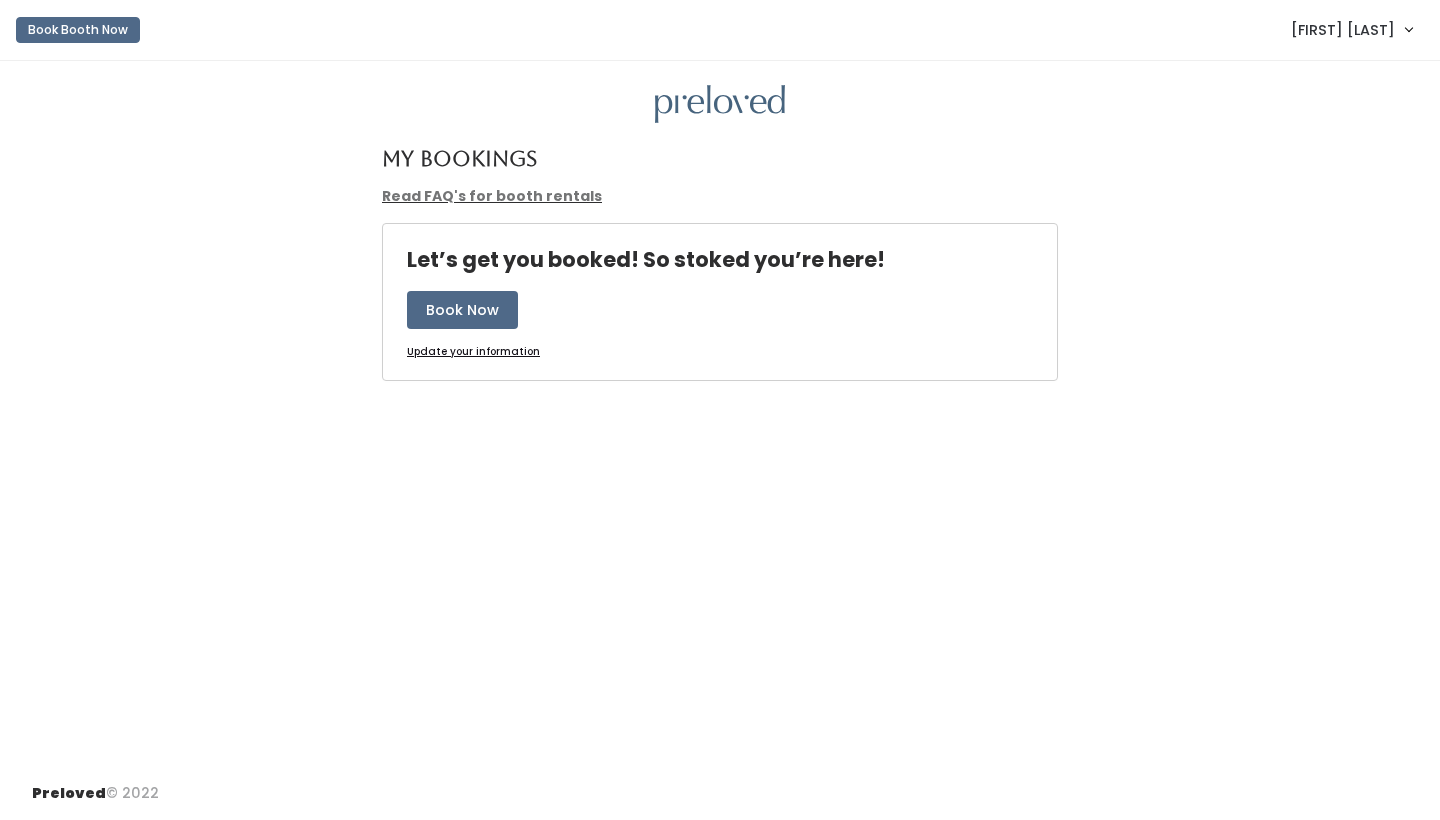 scroll, scrollTop: 0, scrollLeft: 0, axis: both 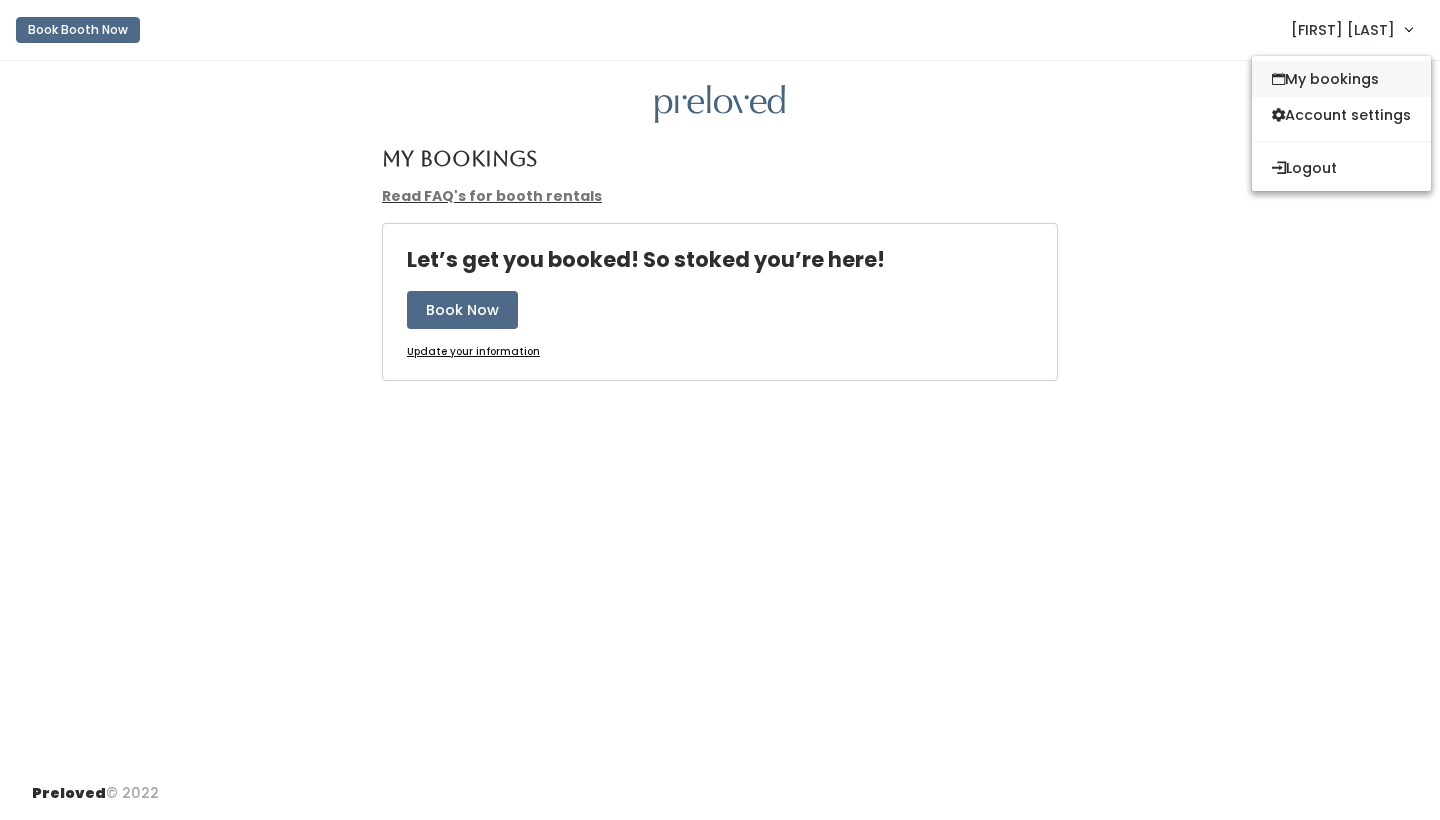 click on "My bookings" at bounding box center (1341, 79) 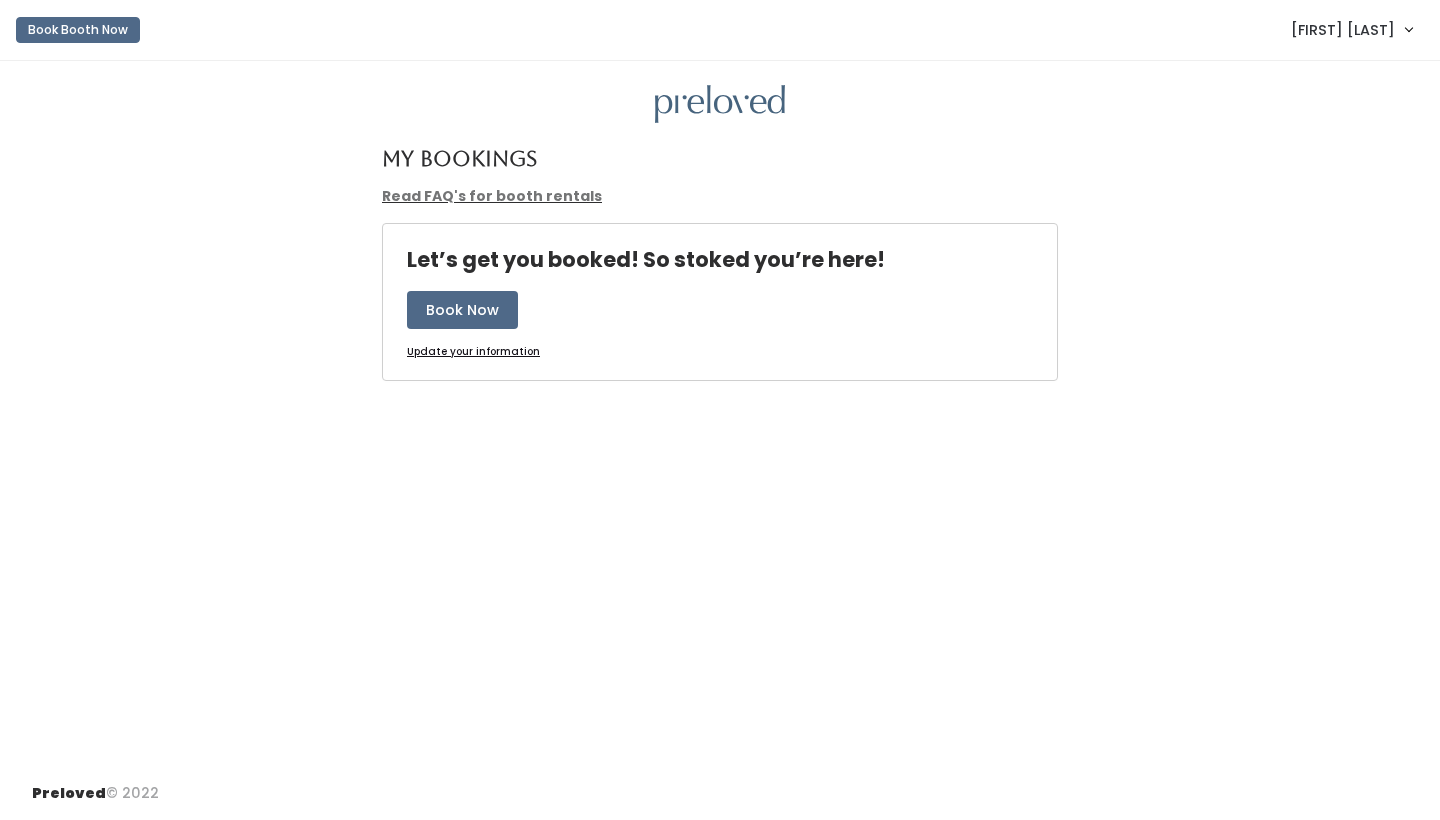 scroll, scrollTop: 0, scrollLeft: 0, axis: both 